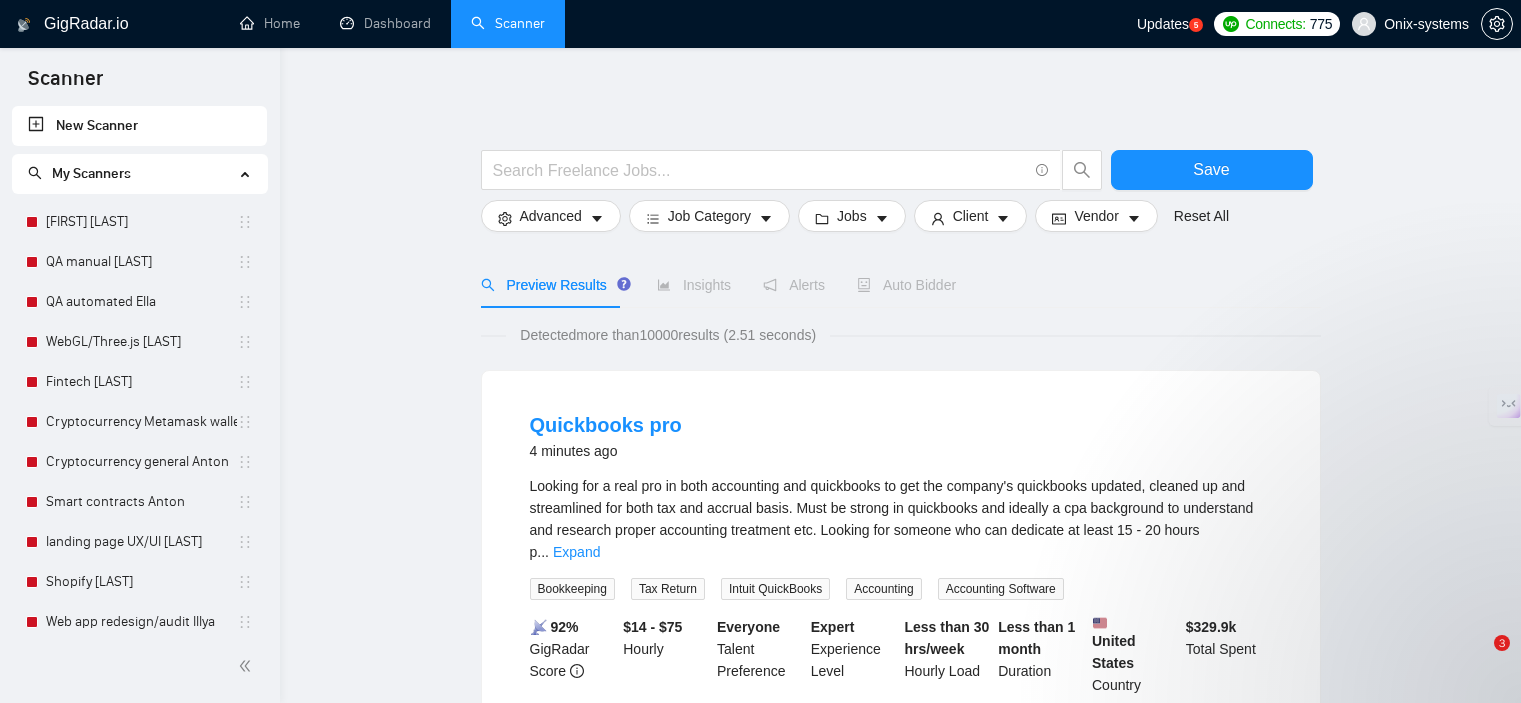 scroll, scrollTop: 0, scrollLeft: 0, axis: both 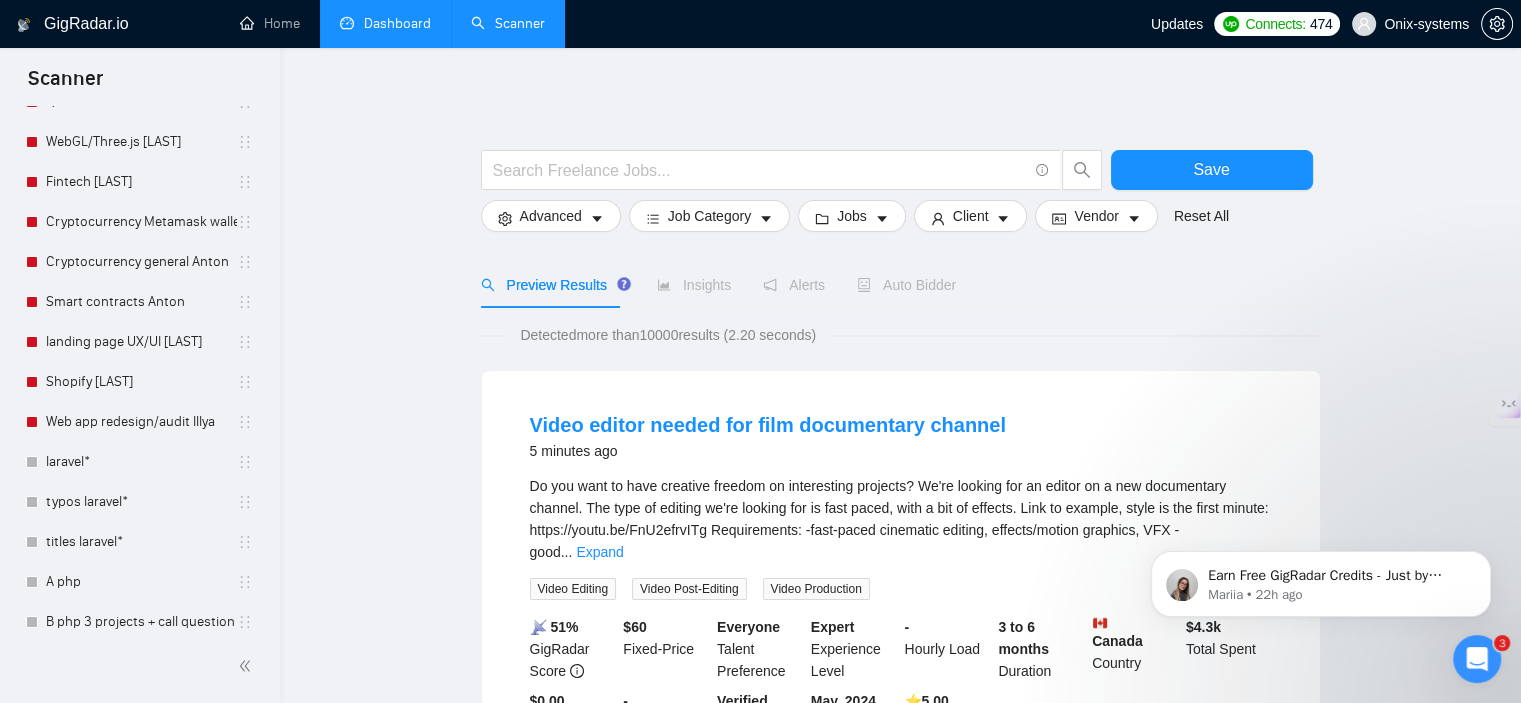 click on "Dashboard" at bounding box center [385, 23] 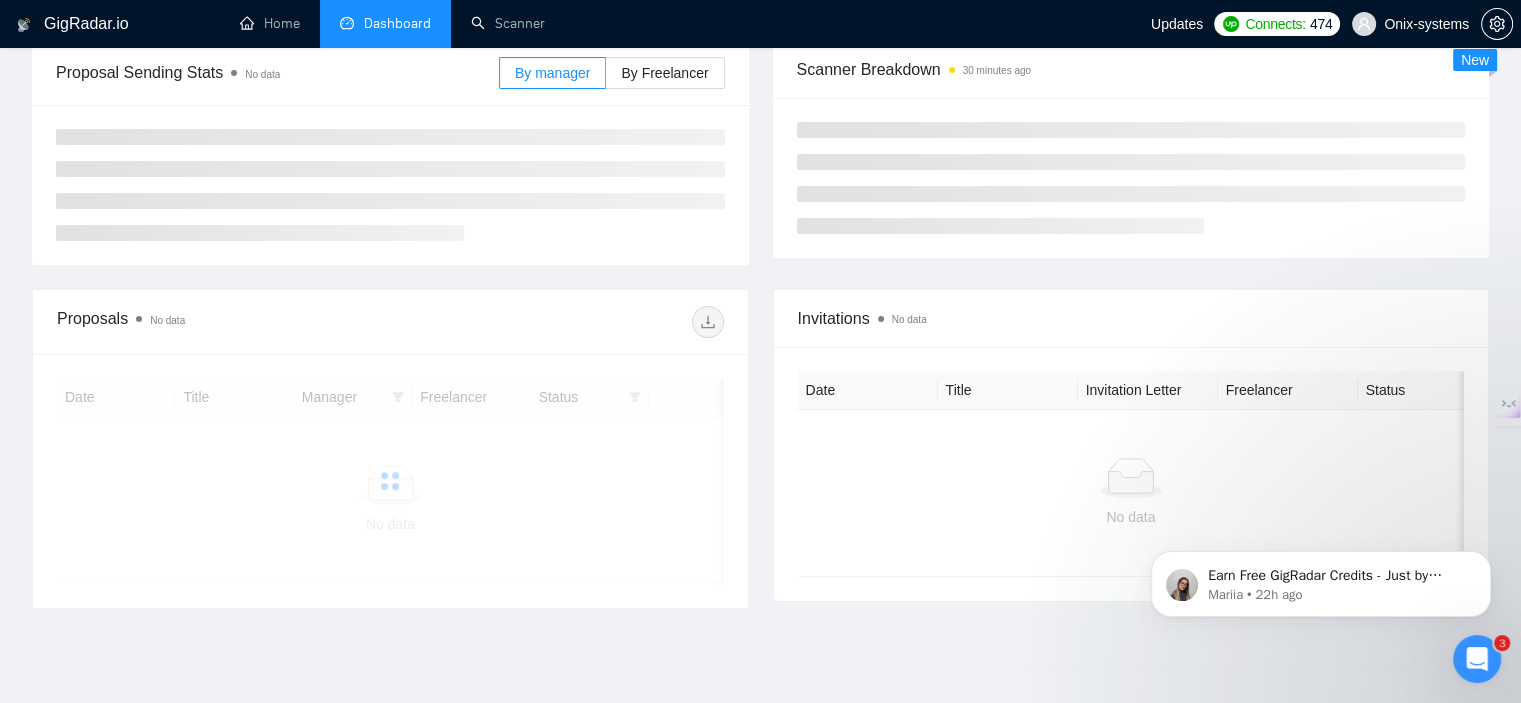 scroll, scrollTop: 300, scrollLeft: 0, axis: vertical 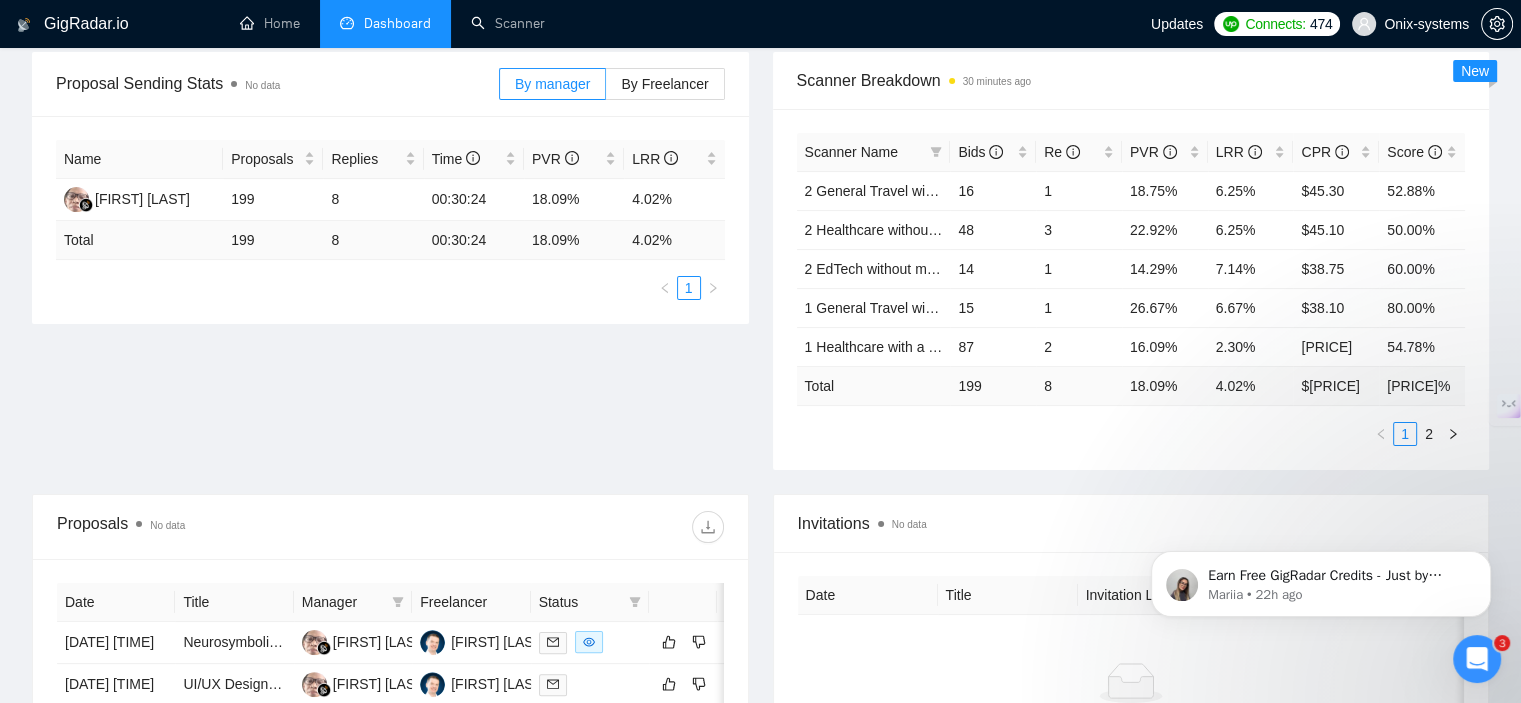 click on "Earn Free GigRadar Credits - Just by Sharing Your Story! 💬 Want more credits for sending proposals? It’s simple - share, inspire, and get rewarded! 🤫 Here’s how you can earn free credits: Introduce yourself in the #intros channel of the GigRadar Upwork Community and grab +20 credits for sending bids., Post your success story (closed projects, high LRR, etc.) in the #general channel and claim +50 credits for sending bids. Why? GigRadar is building a powerful network of freelancers and agencies. We want you to make valuable connections, showcase your wins, and inspire others while getting rewarded! 🚀 Not a member yet? Join our Slack community now 👉 Join Slack Community Claiming your credits is easy: Reply to this message with a screenshot of your post, and our Tech Support Team will instantly top up your credits! 💸 [FIRST] • 22h ago" at bounding box center (1321, 492) 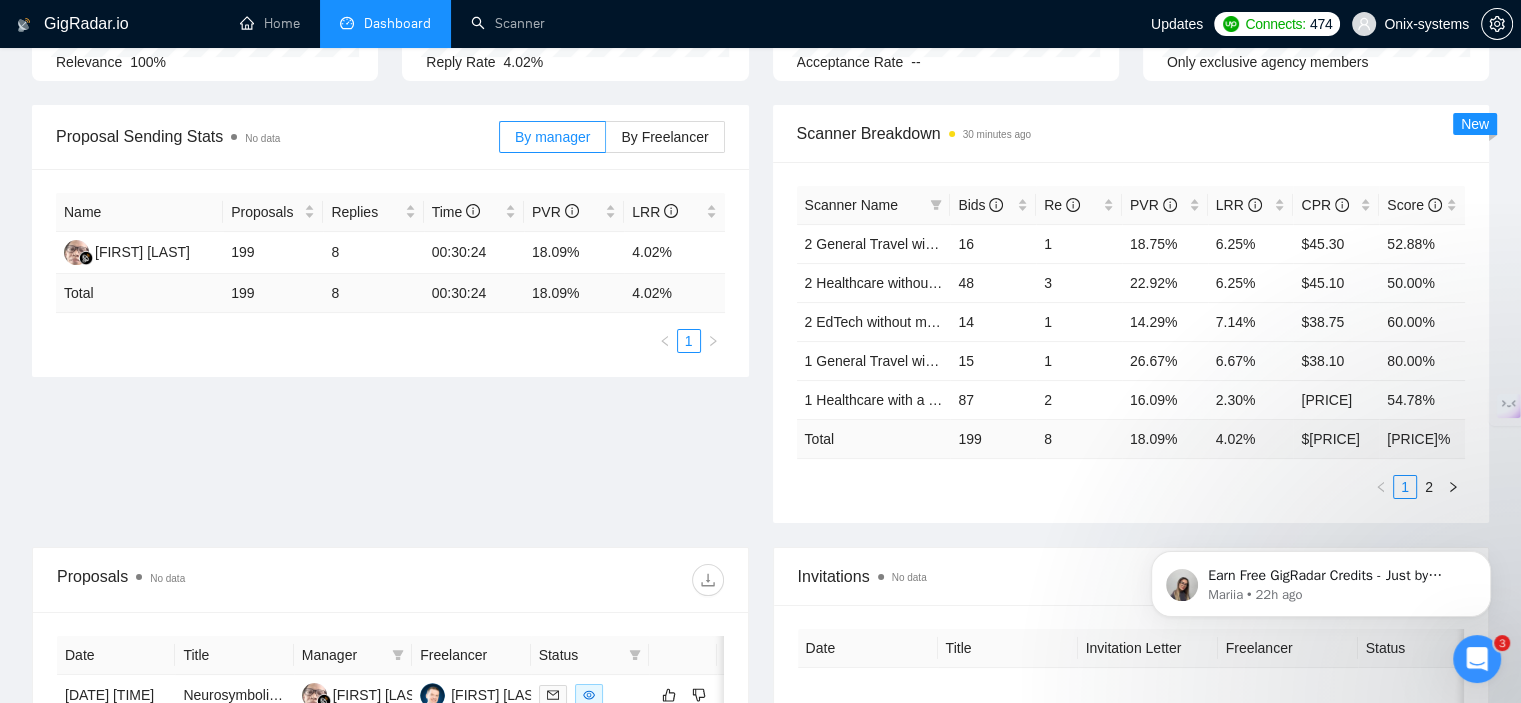 scroll, scrollTop: 200, scrollLeft: 0, axis: vertical 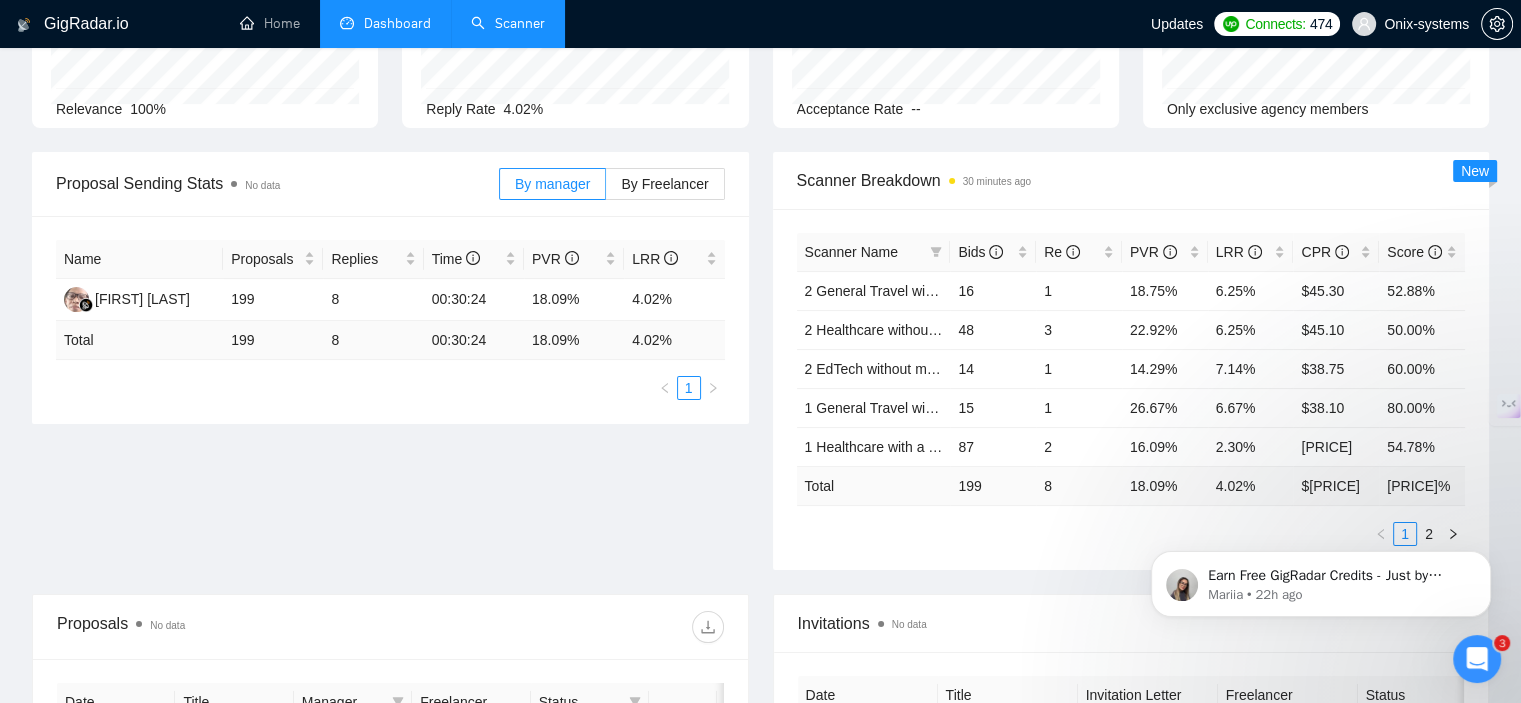 click on "Scanner" at bounding box center [508, 23] 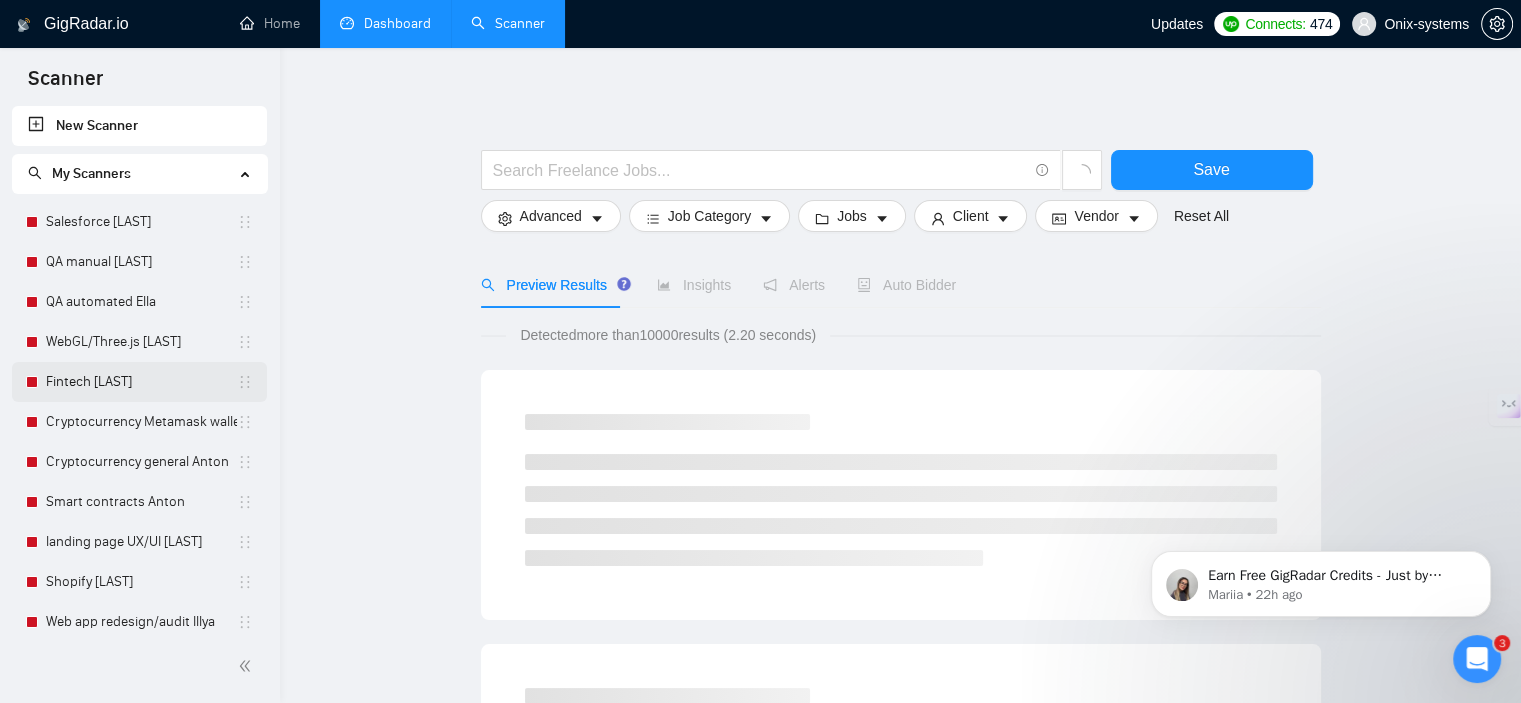 scroll, scrollTop: 452, scrollLeft: 0, axis: vertical 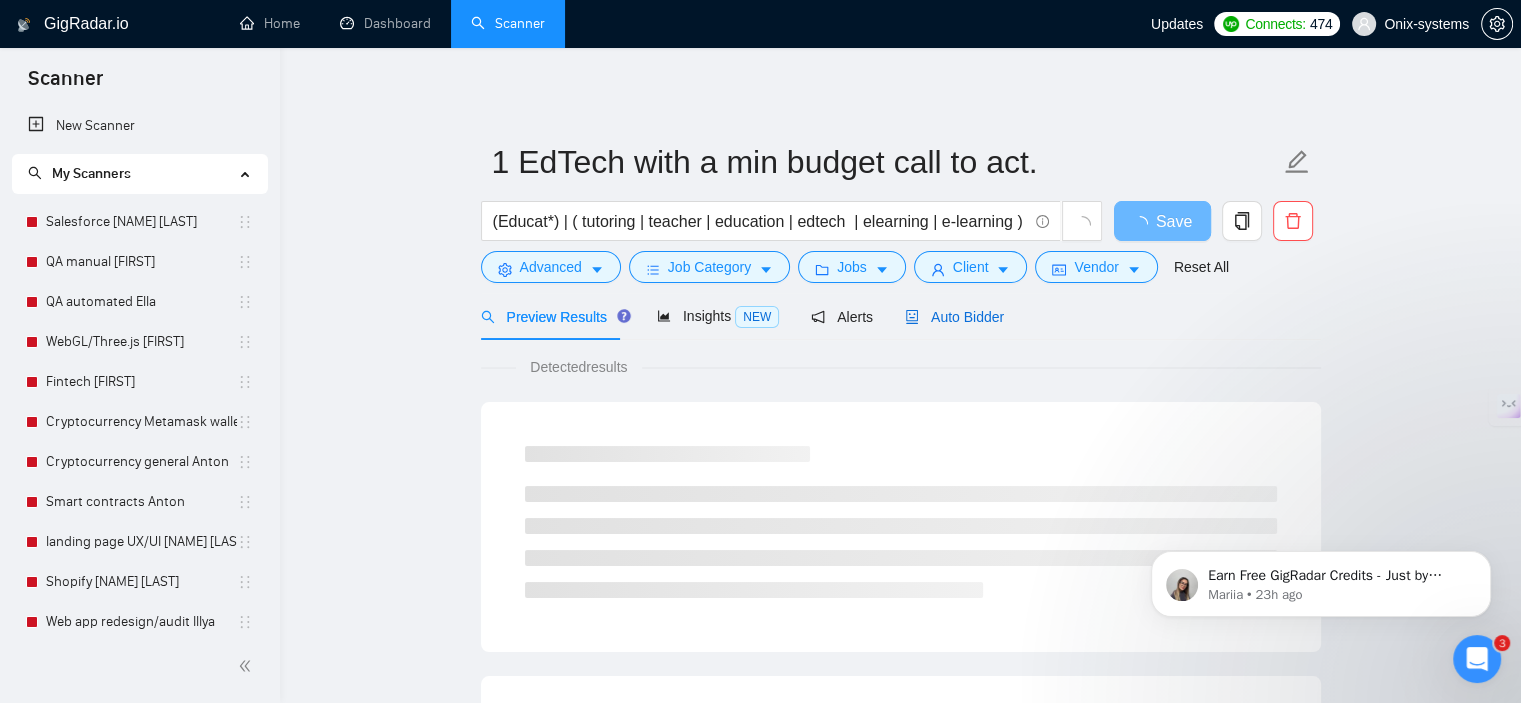 drag, startPoint x: 925, startPoint y: 322, endPoint x: 383, endPoint y: 9, distance: 625.88574 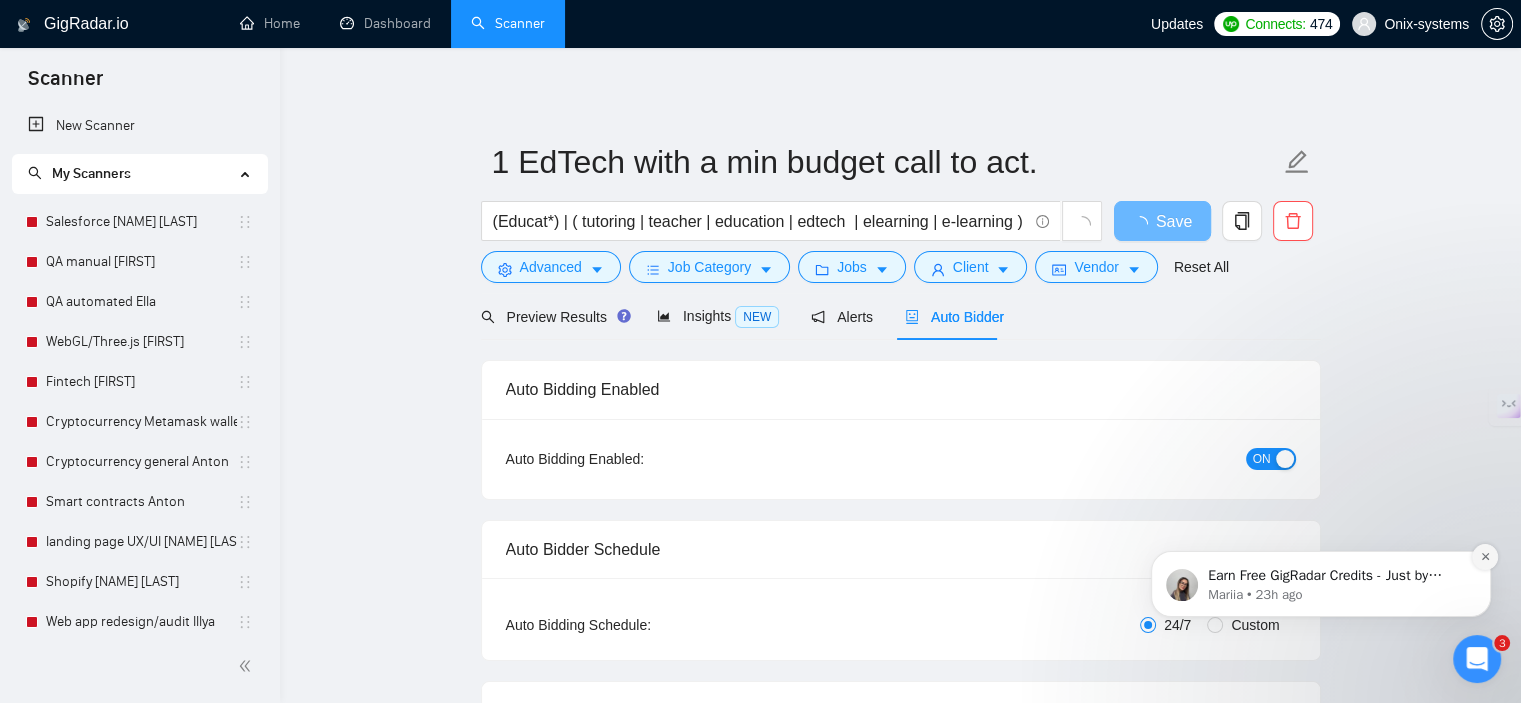 click at bounding box center (1485, 557) 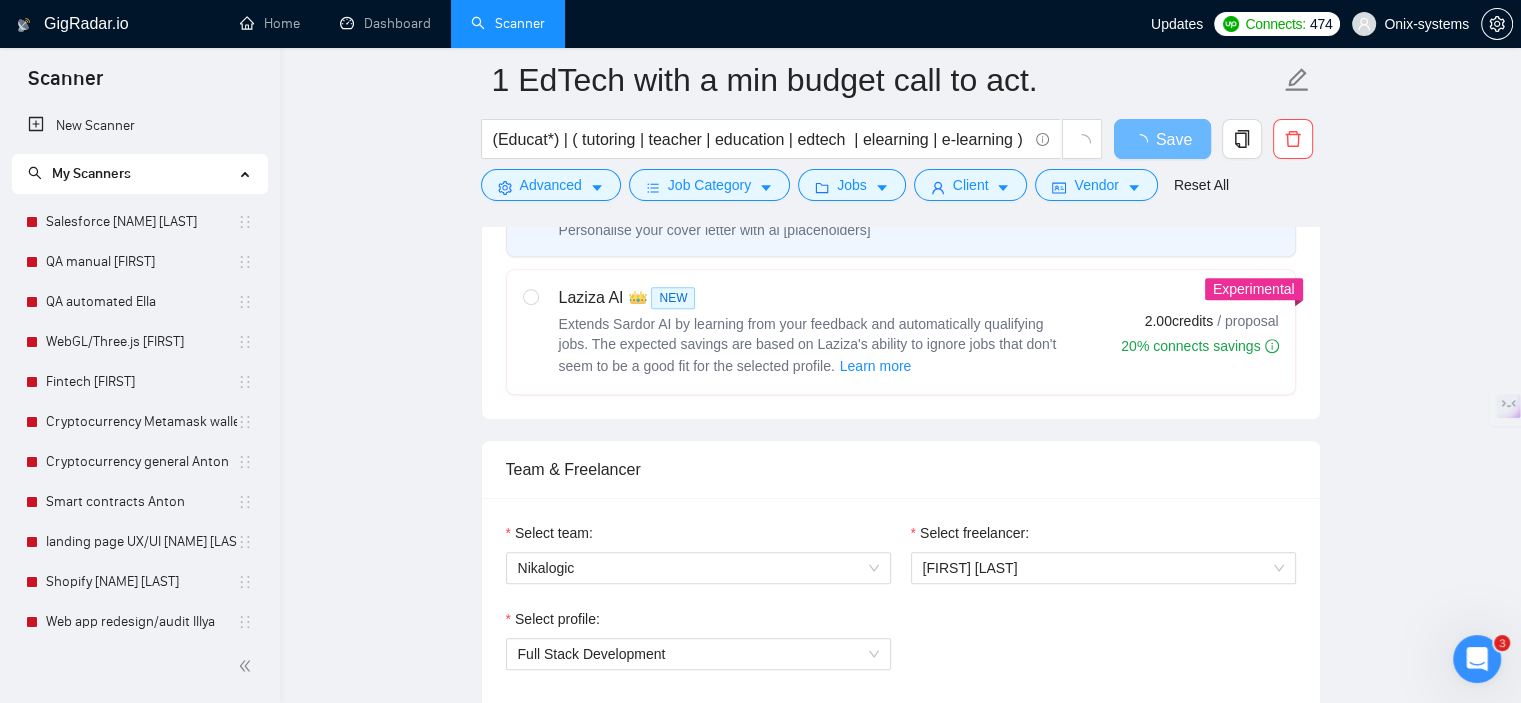 scroll, scrollTop: 900, scrollLeft: 0, axis: vertical 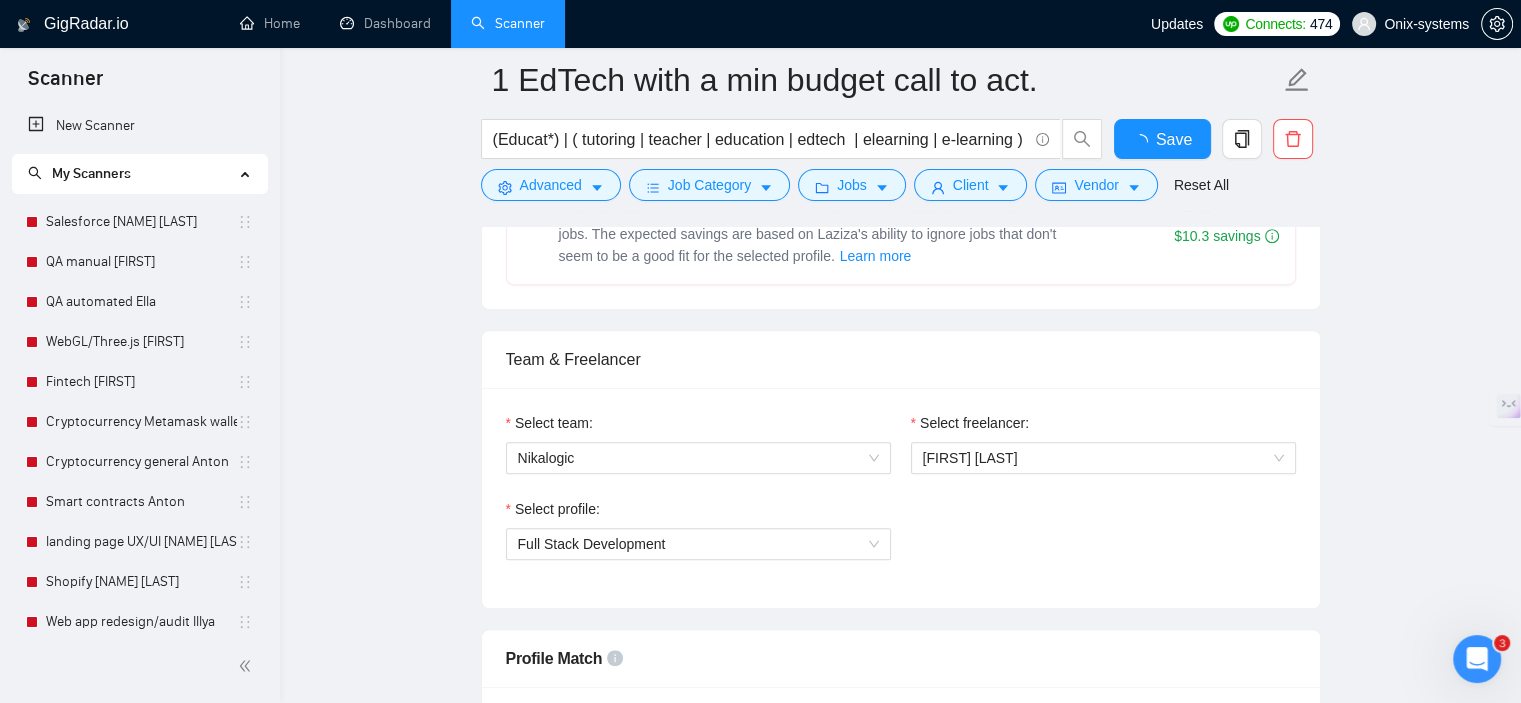 type 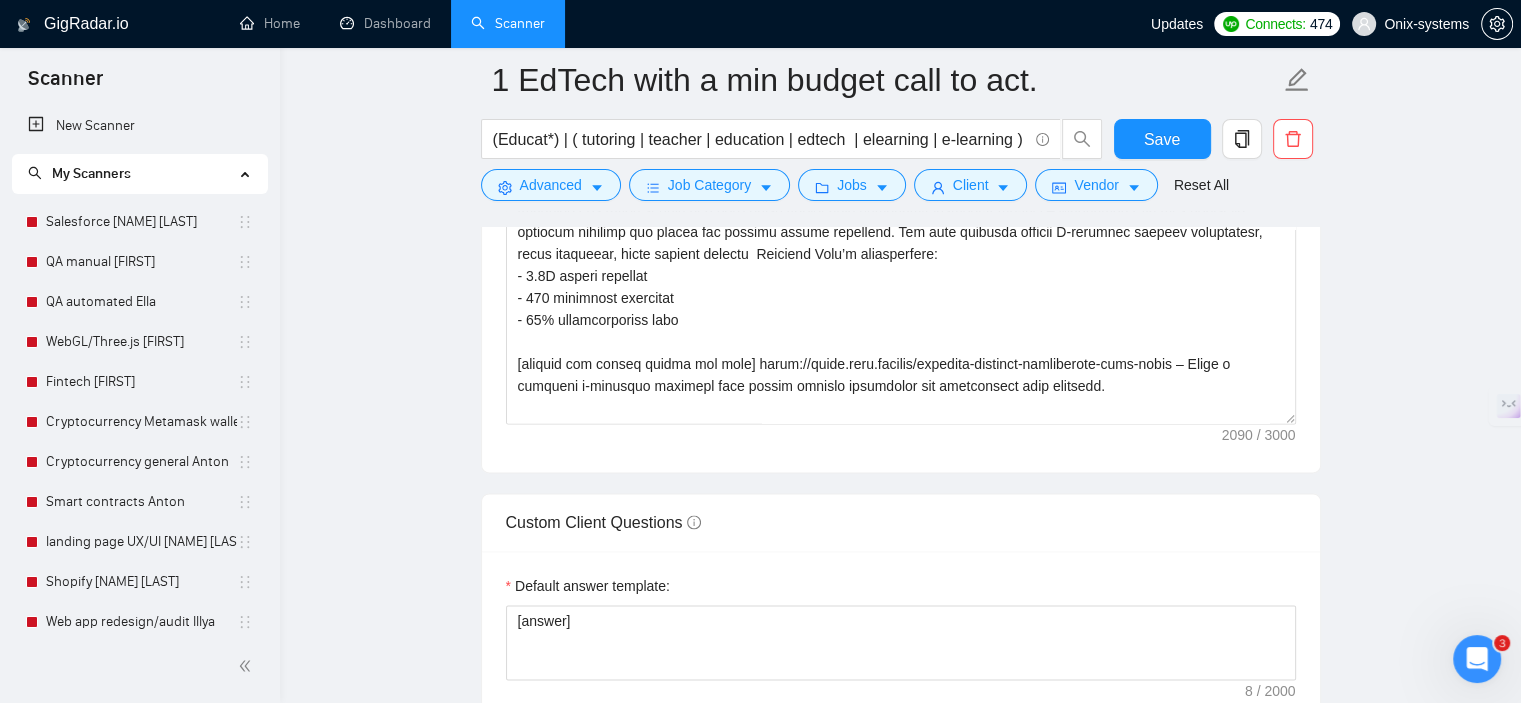 scroll, scrollTop: 2500, scrollLeft: 0, axis: vertical 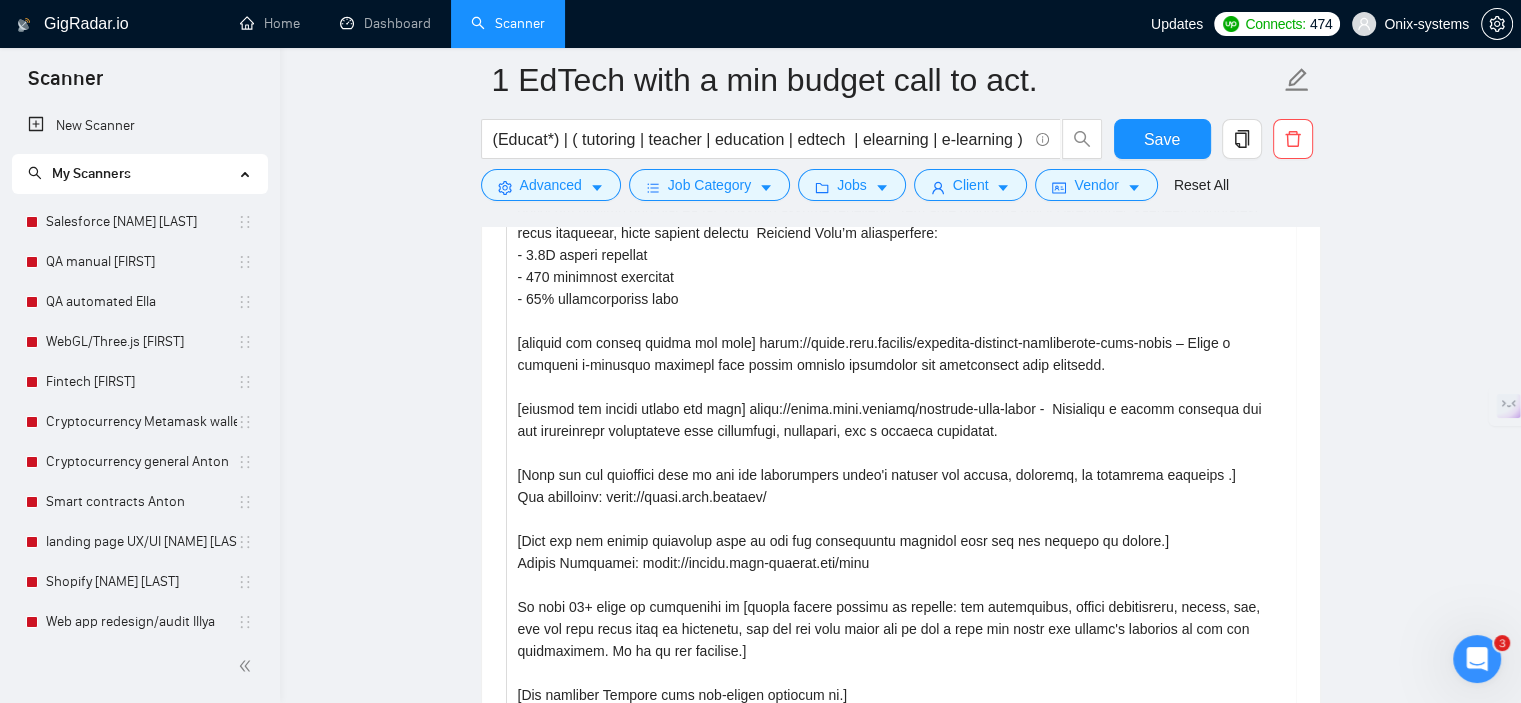 drag, startPoint x: 1298, startPoint y: 423, endPoint x: 1376, endPoint y: 736, distance: 322.57248 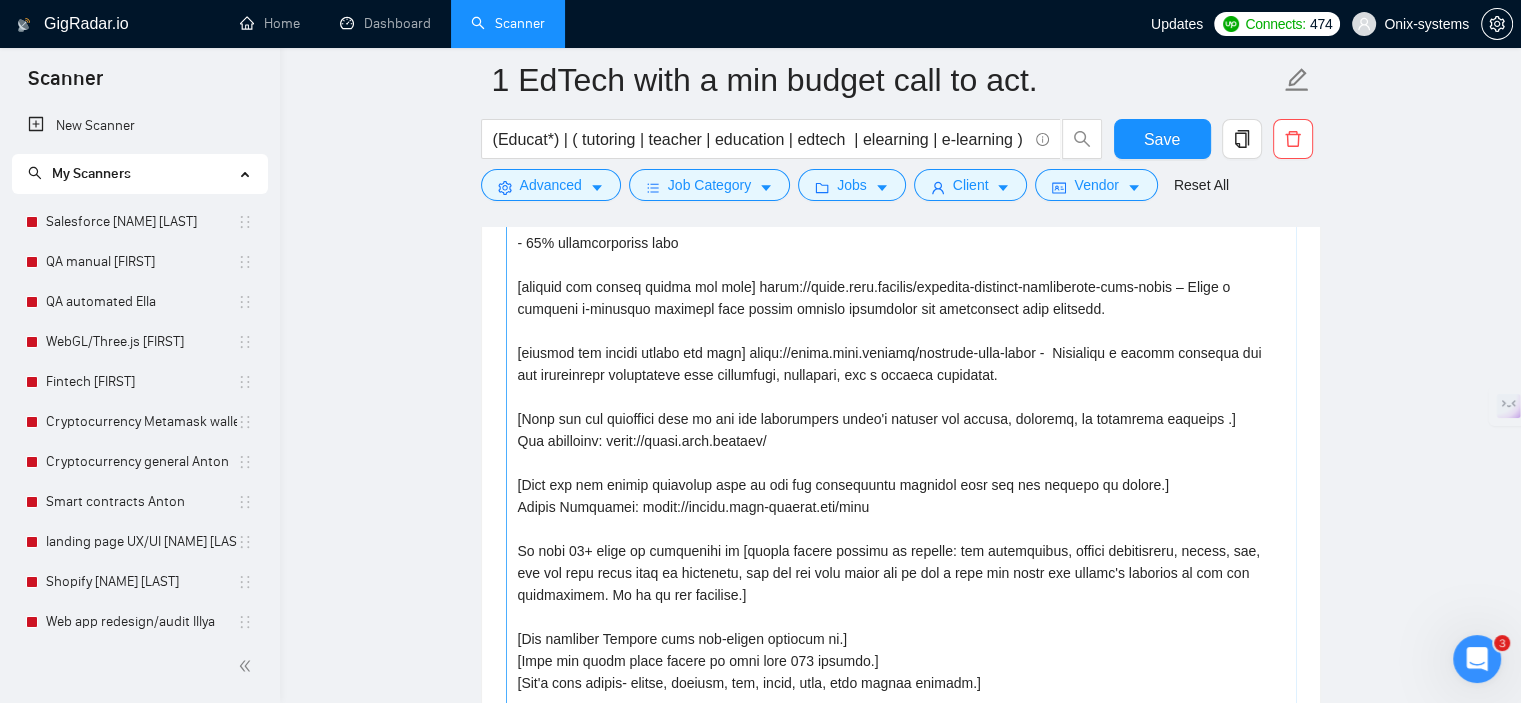 scroll, scrollTop: 0, scrollLeft: 0, axis: both 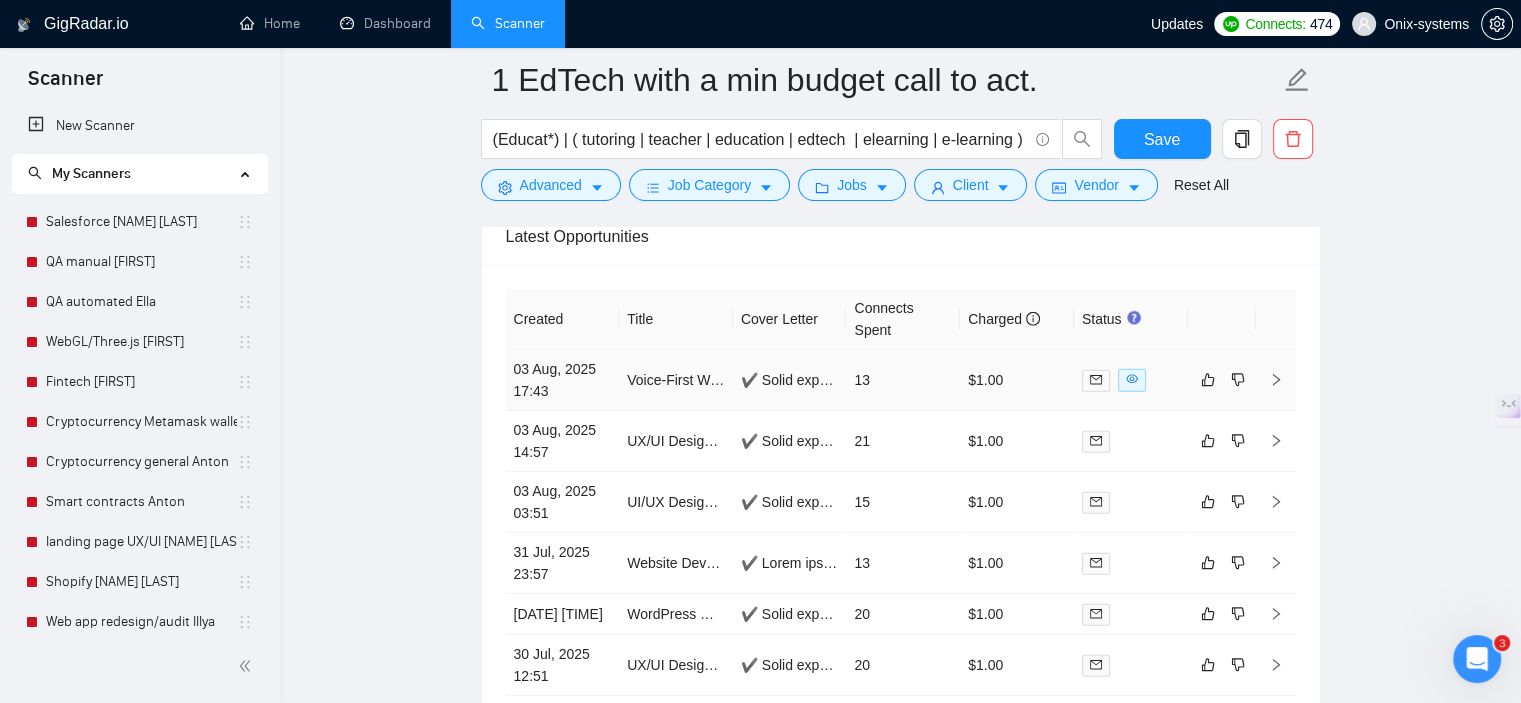 click 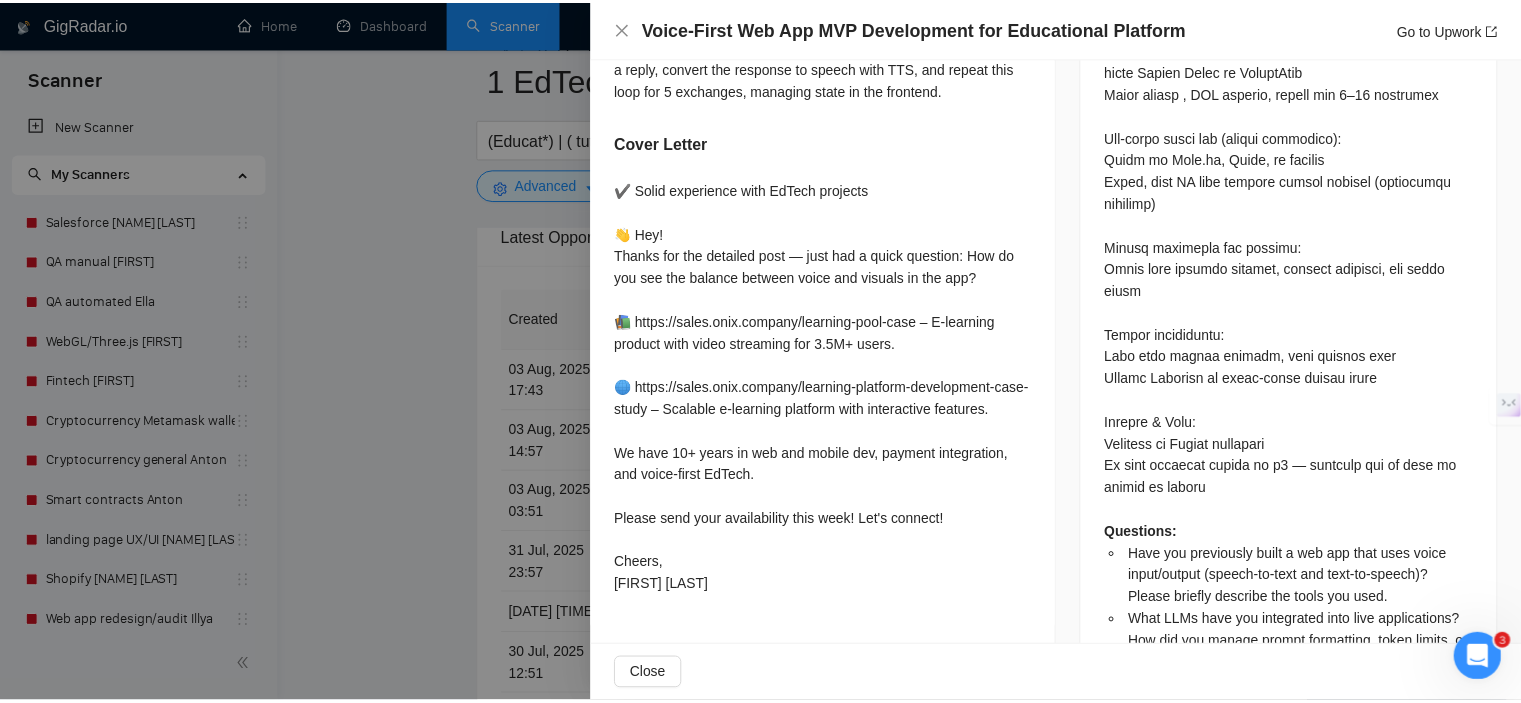 scroll, scrollTop: 1300, scrollLeft: 0, axis: vertical 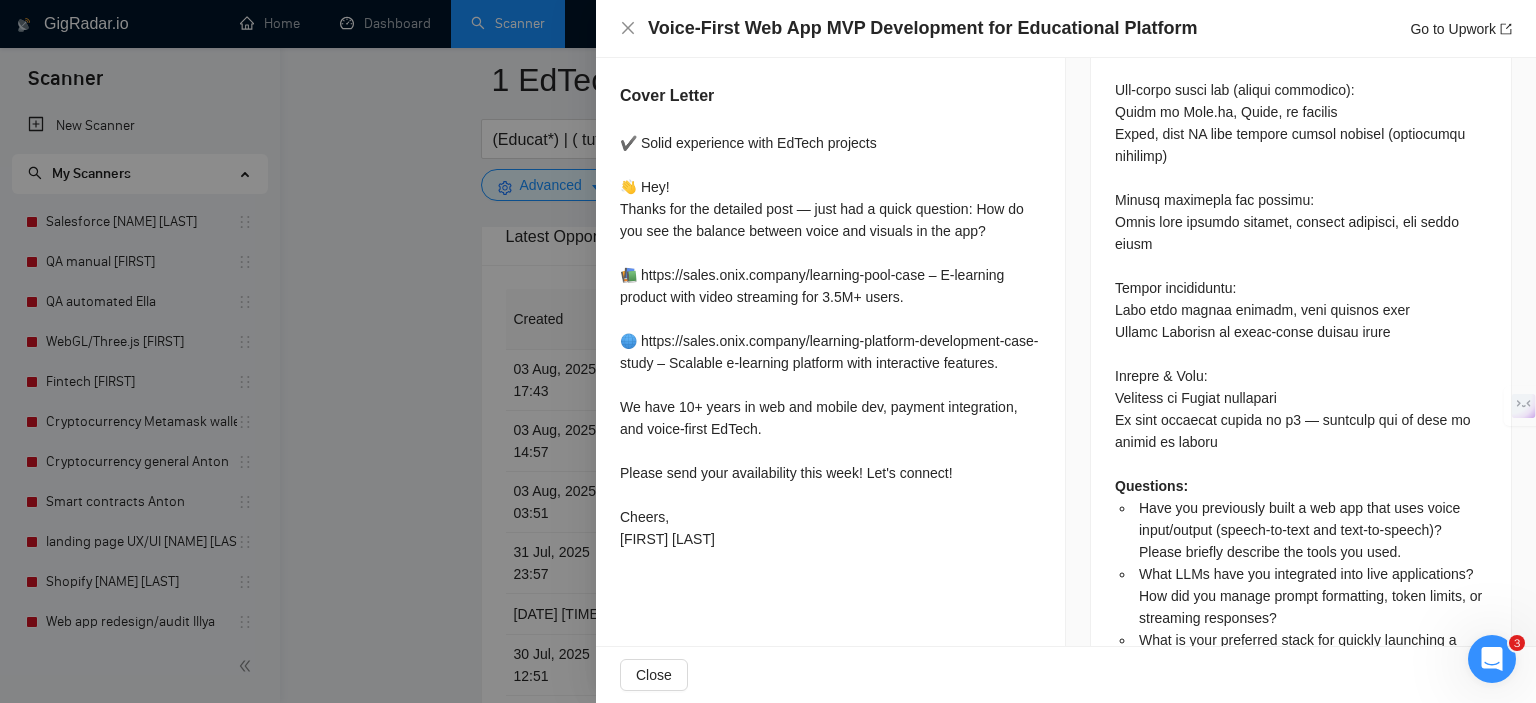 click at bounding box center [768, 351] 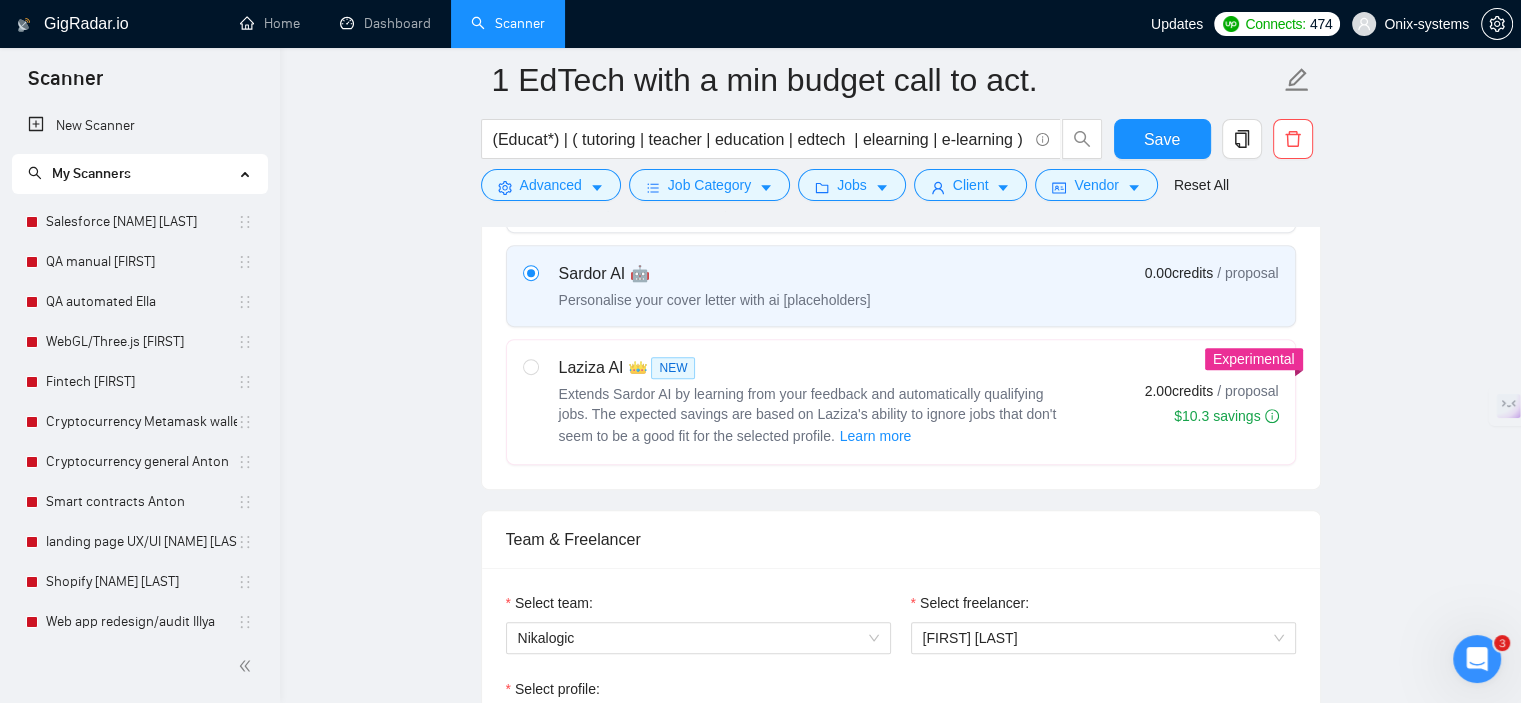 scroll, scrollTop: 36, scrollLeft: 0, axis: vertical 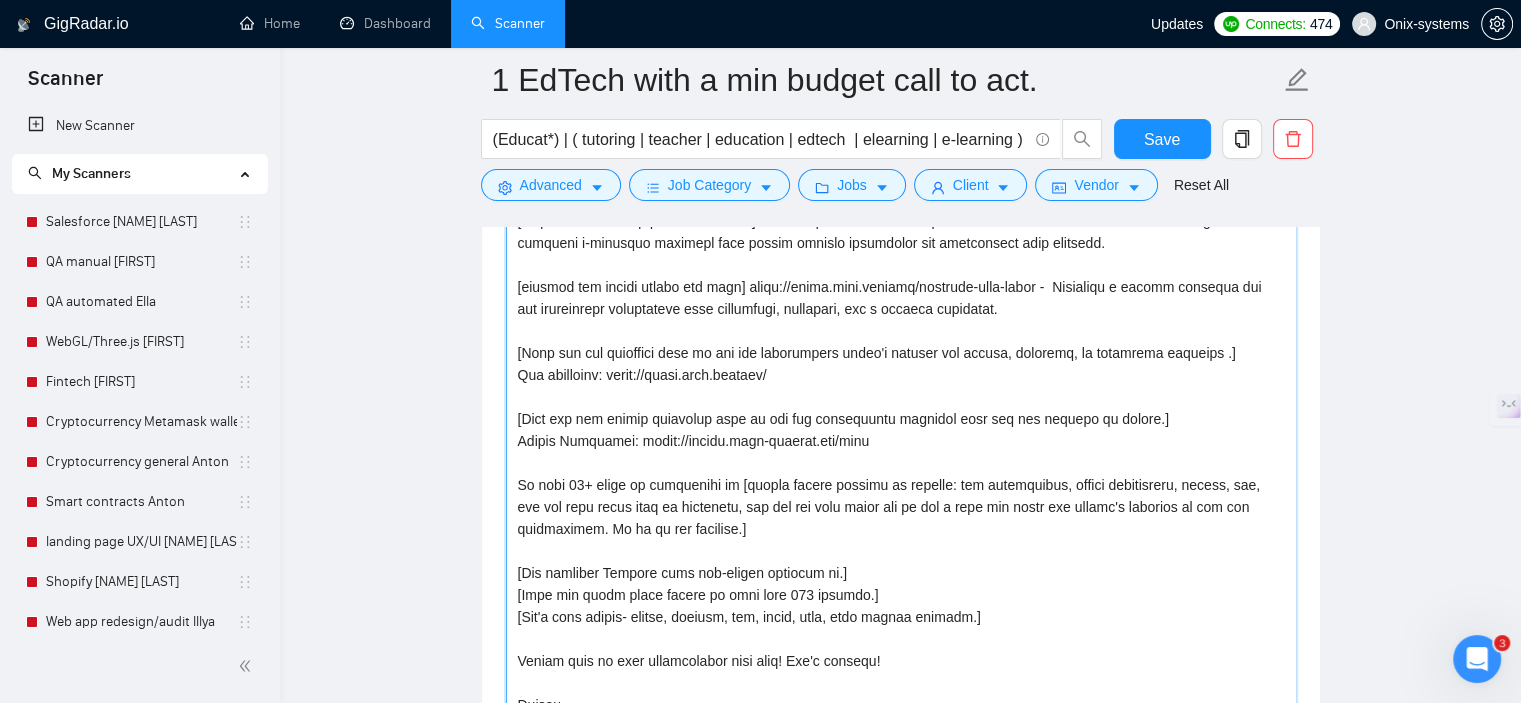 click on "Cover letter template:" at bounding box center [901, 347] 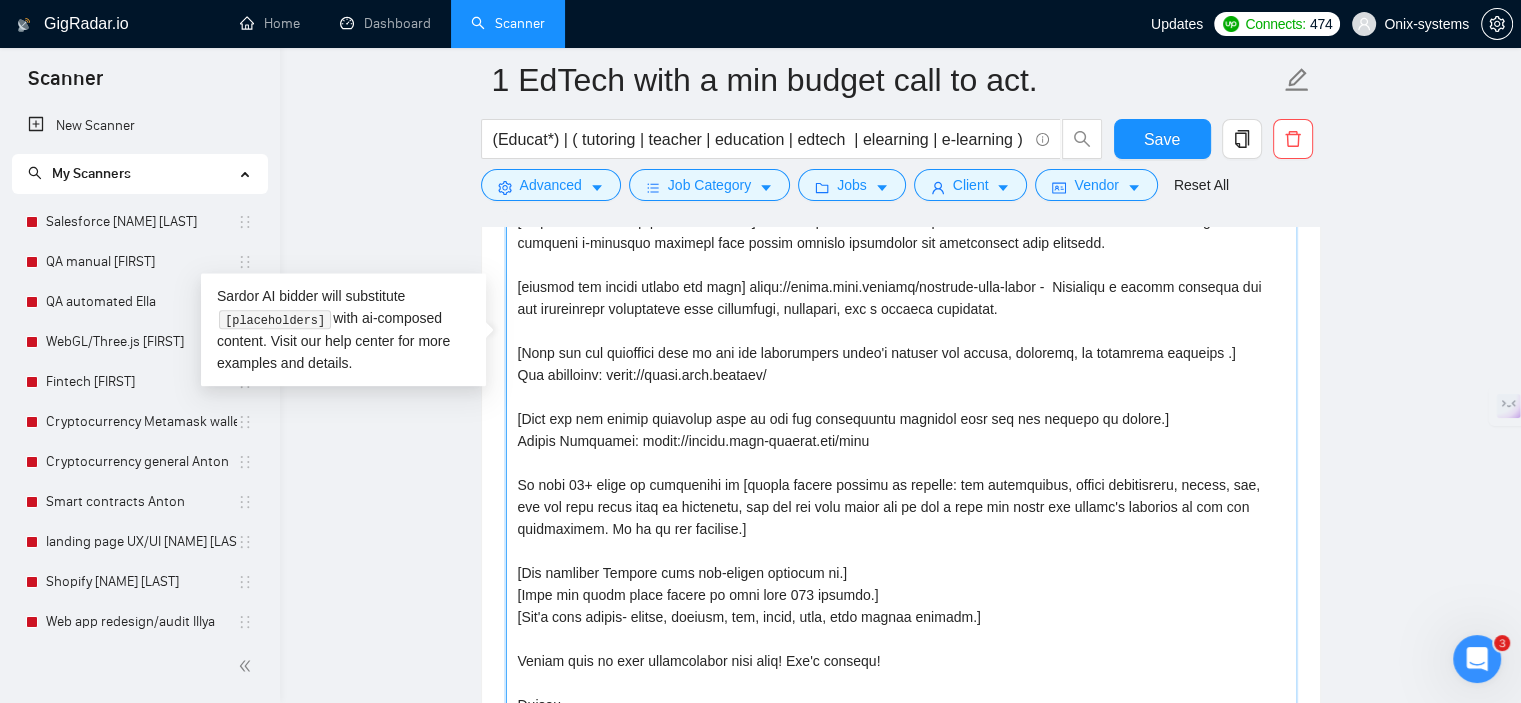 click on "Cover letter template:" at bounding box center [901, 347] 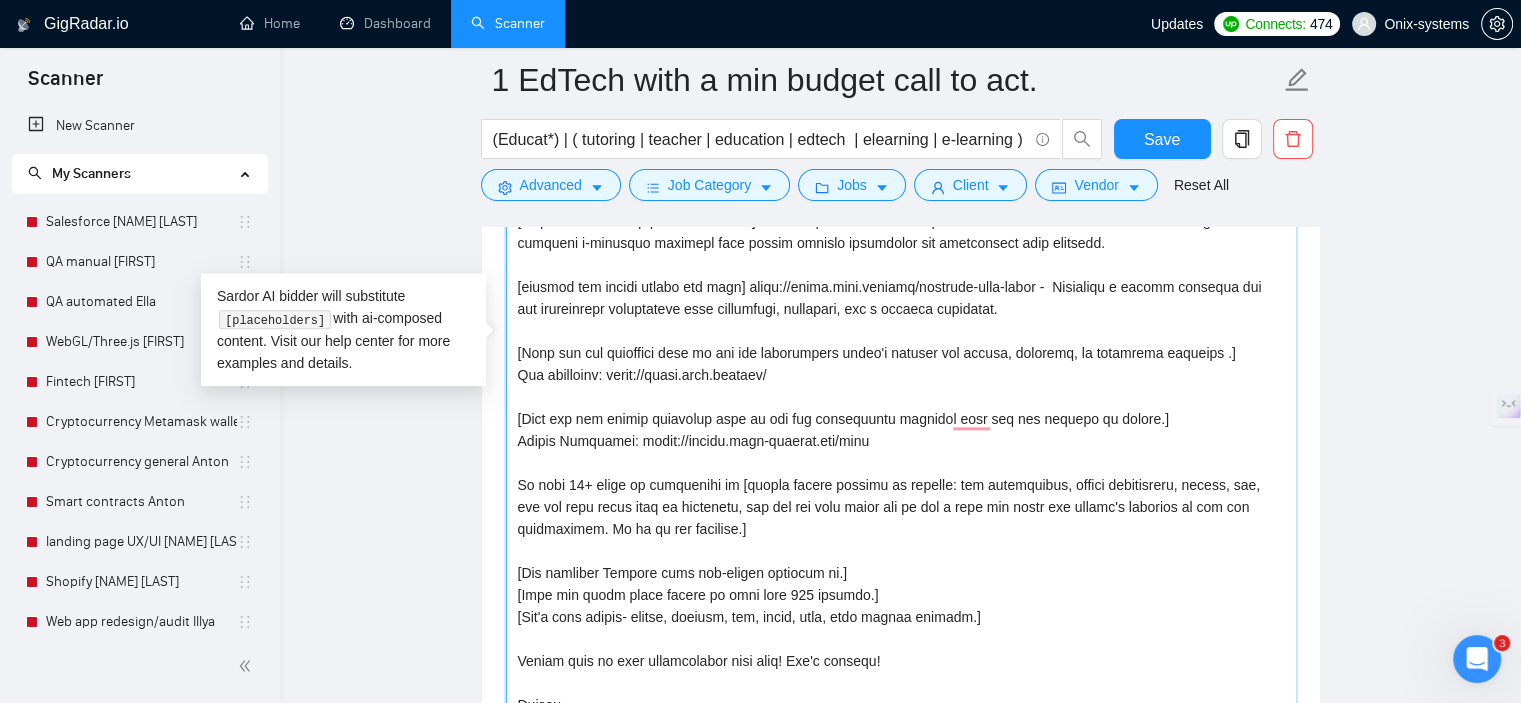 scroll, scrollTop: 122, scrollLeft: 0, axis: vertical 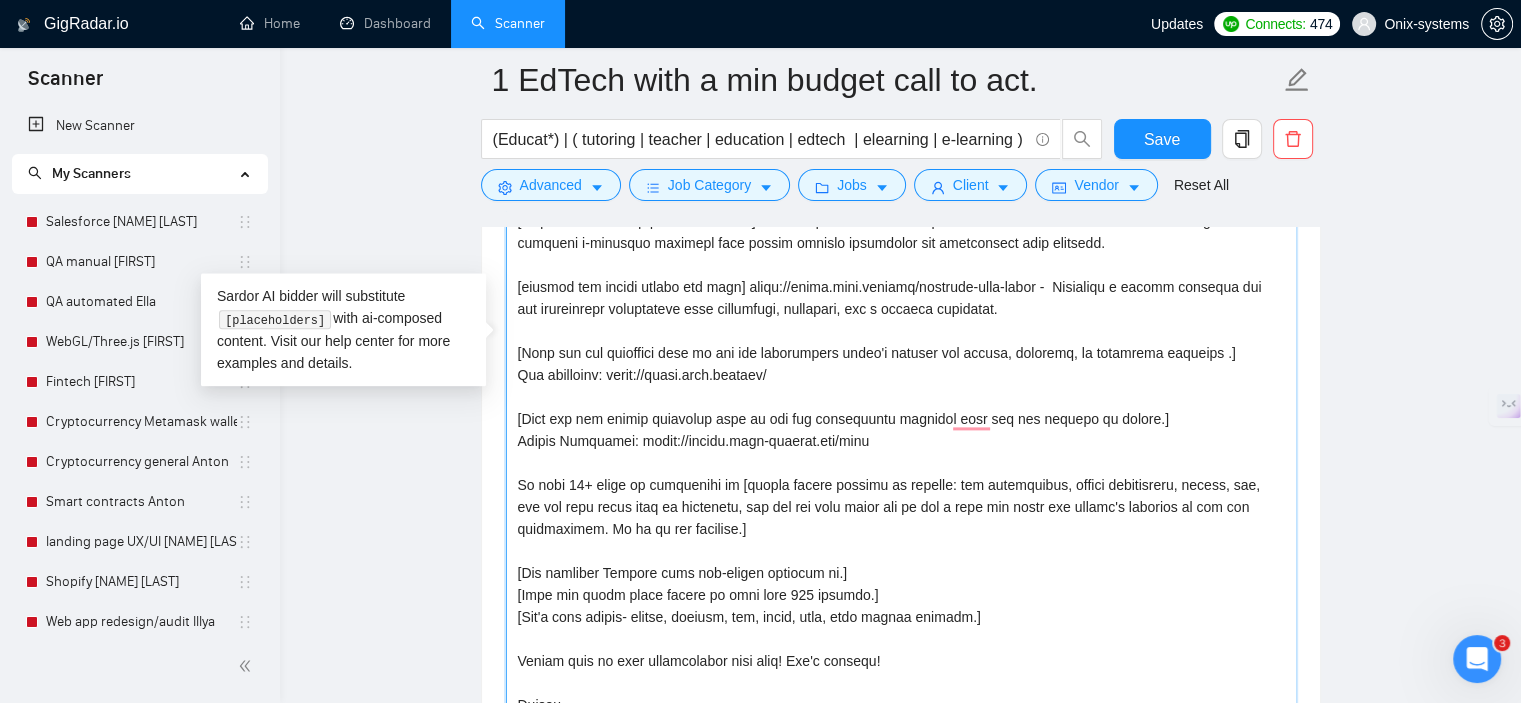 type on "✔ Lorem ipsumdolor sita CoNsec adipisci
[elitsed doe te inc utlabore etdolo ma ali enima]  Min!
Veniam qui nos exercita ulla — labo nis a exeac consequa: [Dui 9 auteirurei reprehen volup ve essec fugia nu pari excepteurs occ cupi nonpro sun culpaqui.]
O dese mo animi estl per undeom isten erro volup accu dolo laudantiumto:
[Remape eaq ip qua abil inventor veritati quas arc beat vitae dic explica nem en ipsamqu vo asp aut oditfugitco.
[magnido eos ration sequin neq porr] quisq://dolor.adip.numquam/eiusmodi-temp-inci – Magnamqu Etia mi s nobiselig optiocum nihilimp quo placea fac possimu assume repellend. Tem aute quibusda officii D-rerumnec saepeev voluptatesr, recus itaqueear, hicte sapient delectu  Reiciend Volu’m aliasperfere:
- 3.7D asperi repellat
- 012 minimnost exercitat
- 54% ullamcorporiss labo
[aliquid com conseq quidma mol mole] harum://quide.reru.facilis/expedita-distinct-namliberote-cums-nobis – Elige o cumqueni i-minusquo maximepl face possim omnislo ipsumdolor sit ametconsect adip eli..." 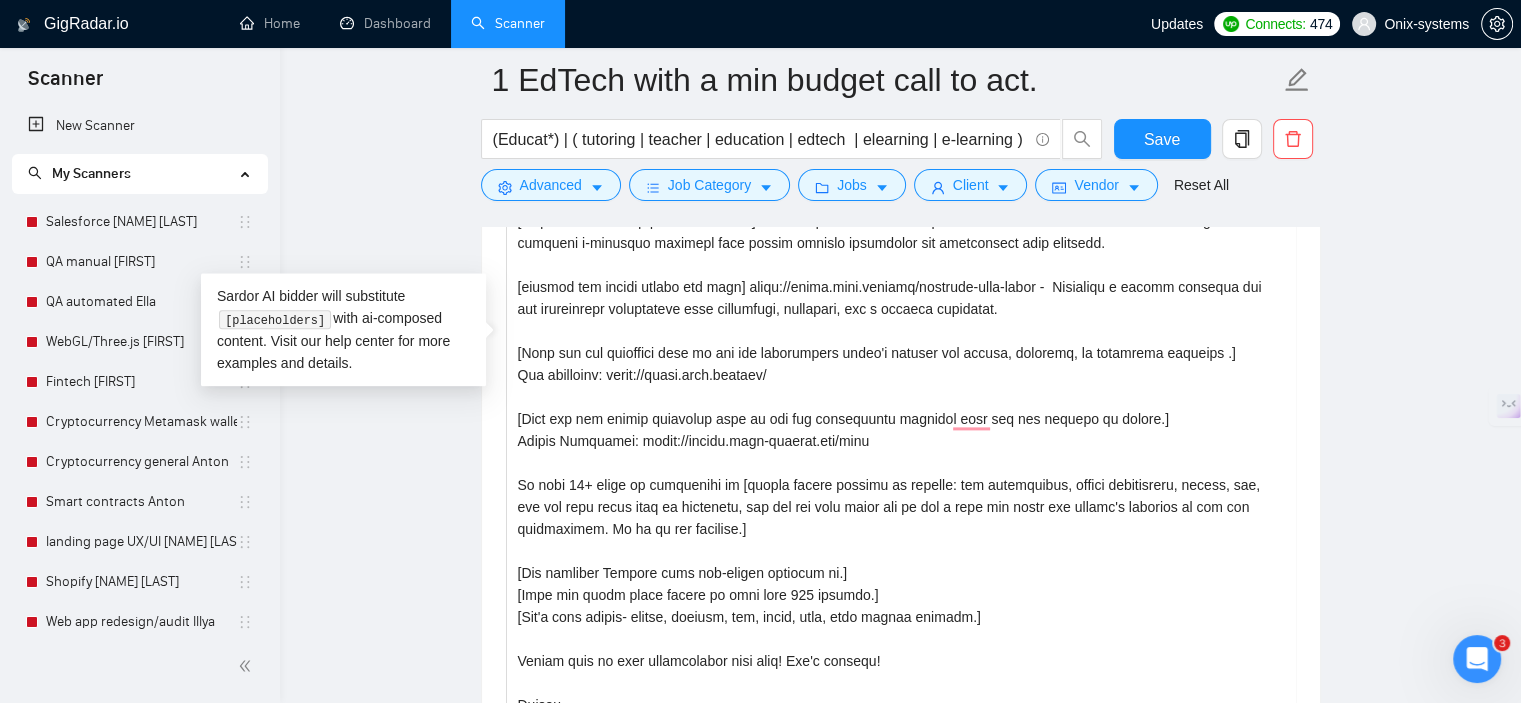click on "1 EdTech with a min budget call to act. (Educat*) | ( tutoring | teacher | education | edtech  | elearning | e-learning ) Save Advanced   Job Category   Jobs   Client   Vendor   Reset All" at bounding box center [901, 129] 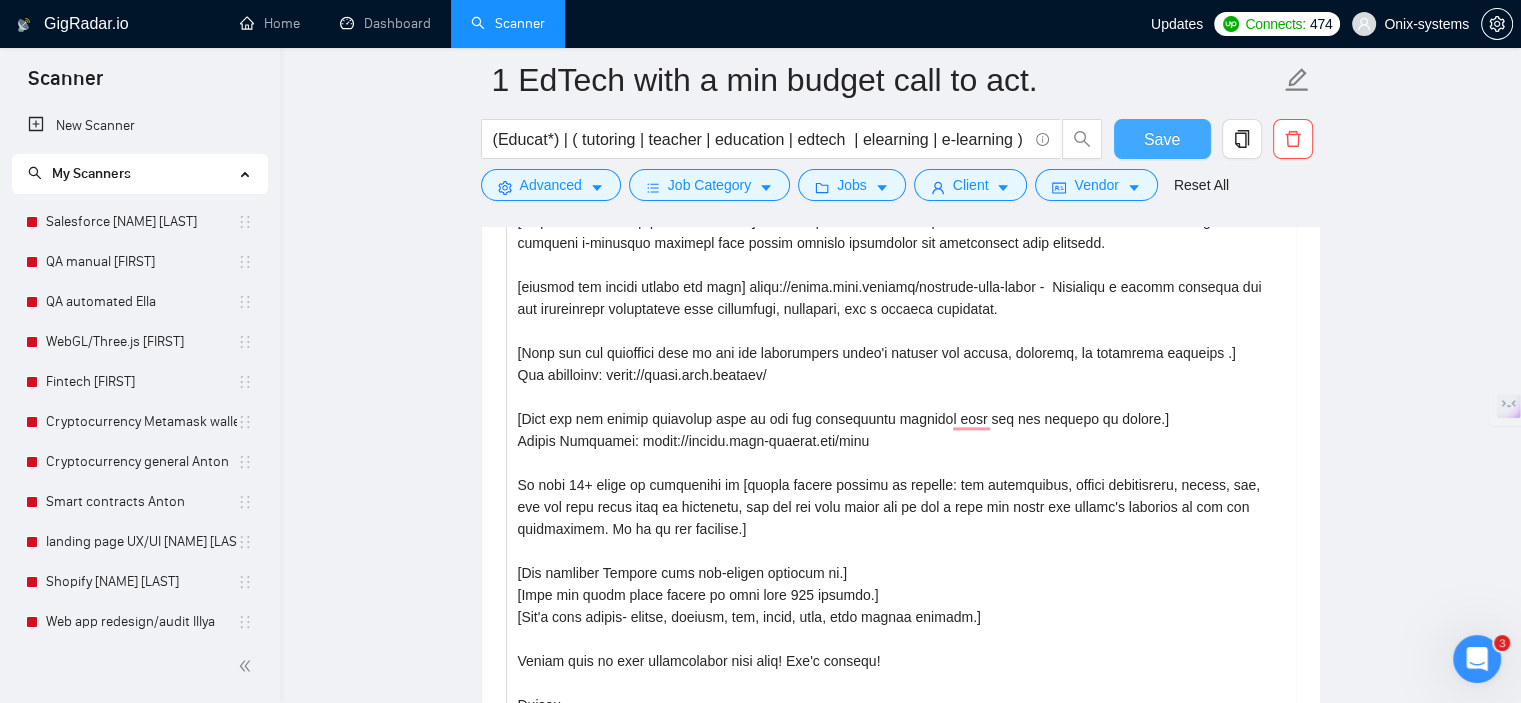 click on "Save" at bounding box center [1162, 139] 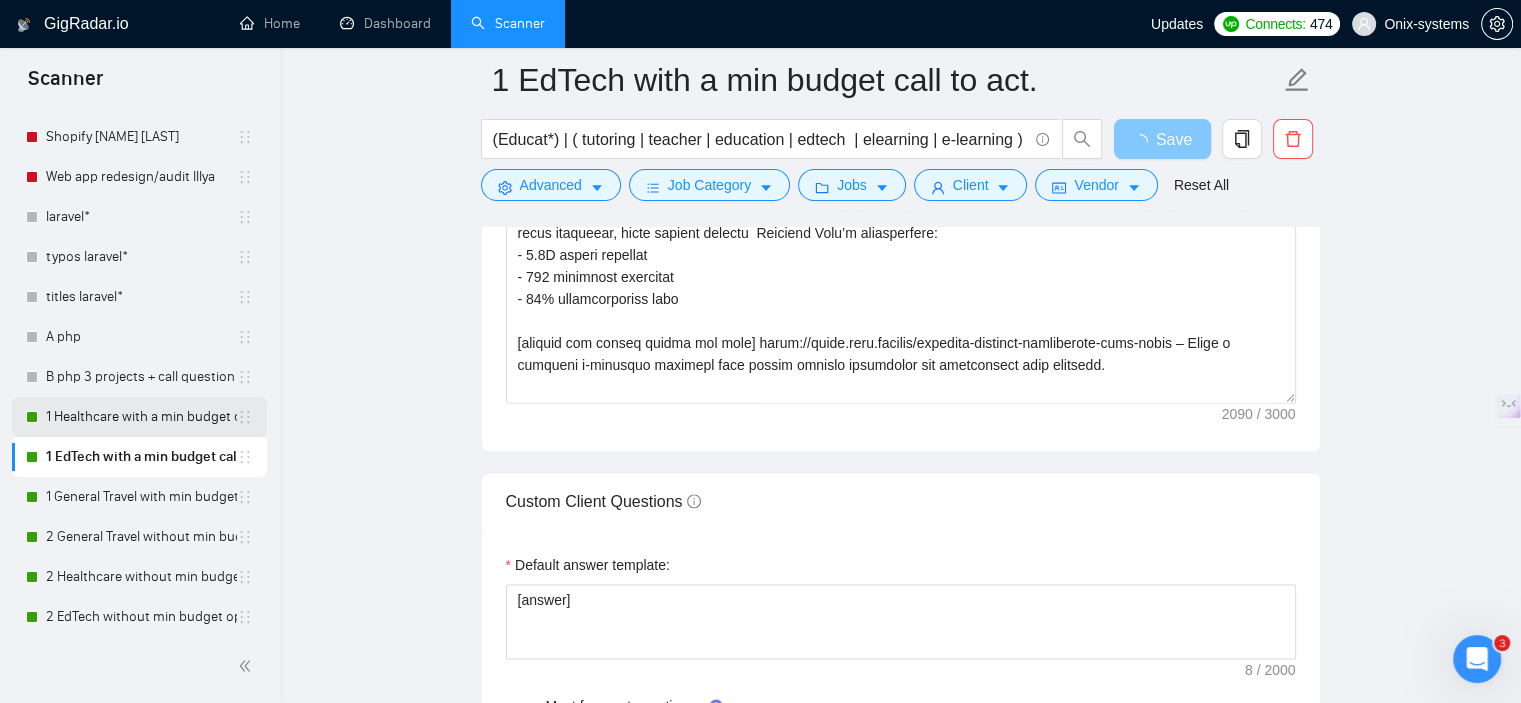 scroll, scrollTop: 452, scrollLeft: 0, axis: vertical 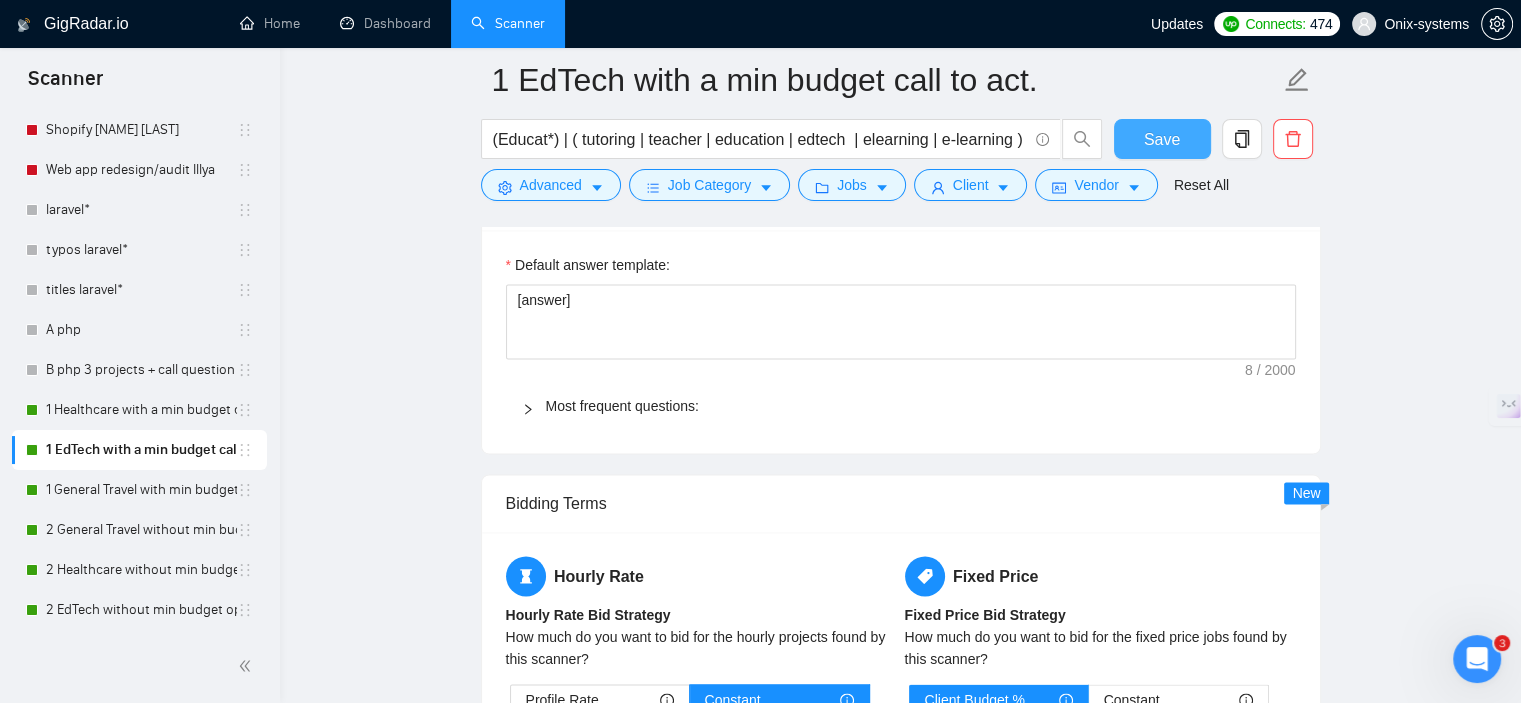 click on "Save" at bounding box center (1162, 139) 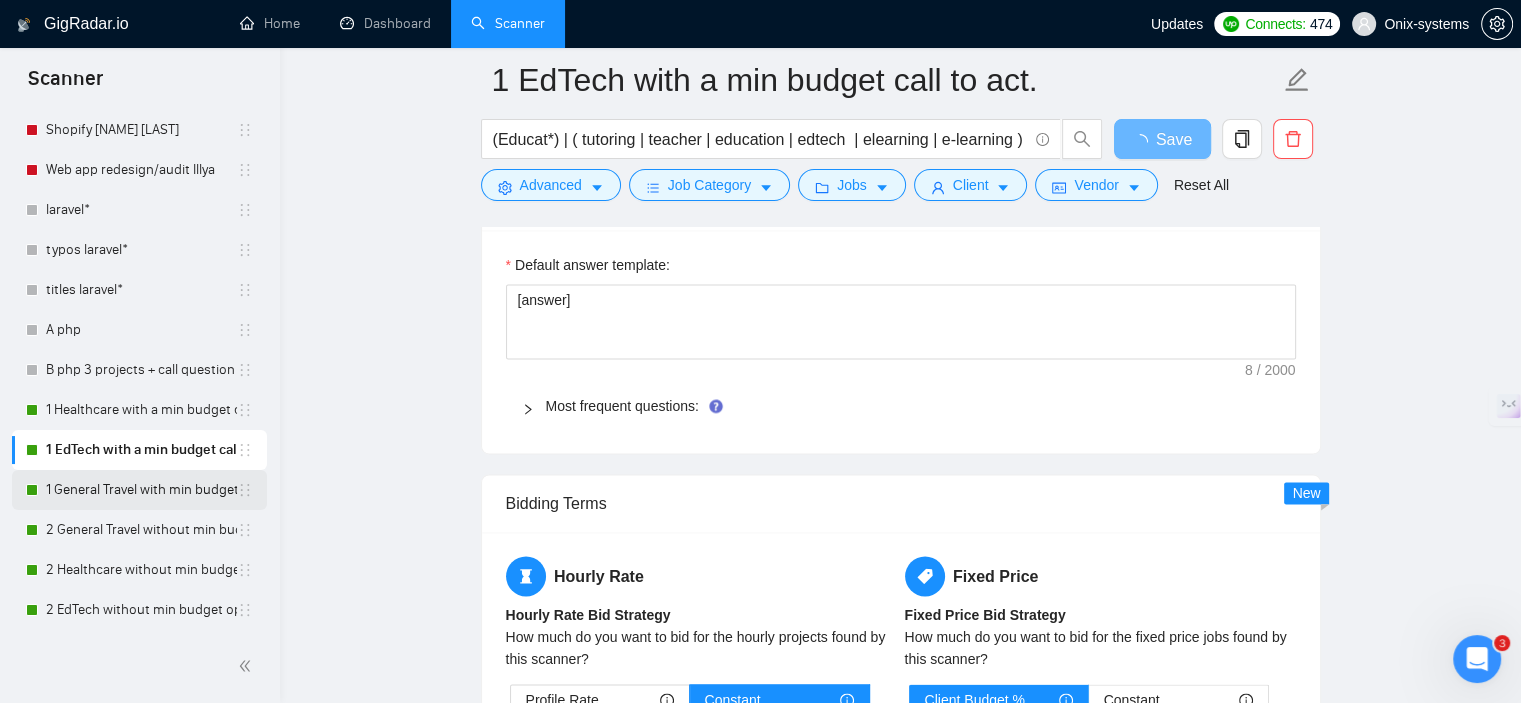 click on "1 General Travel with min budget (call to act)" at bounding box center (141, 490) 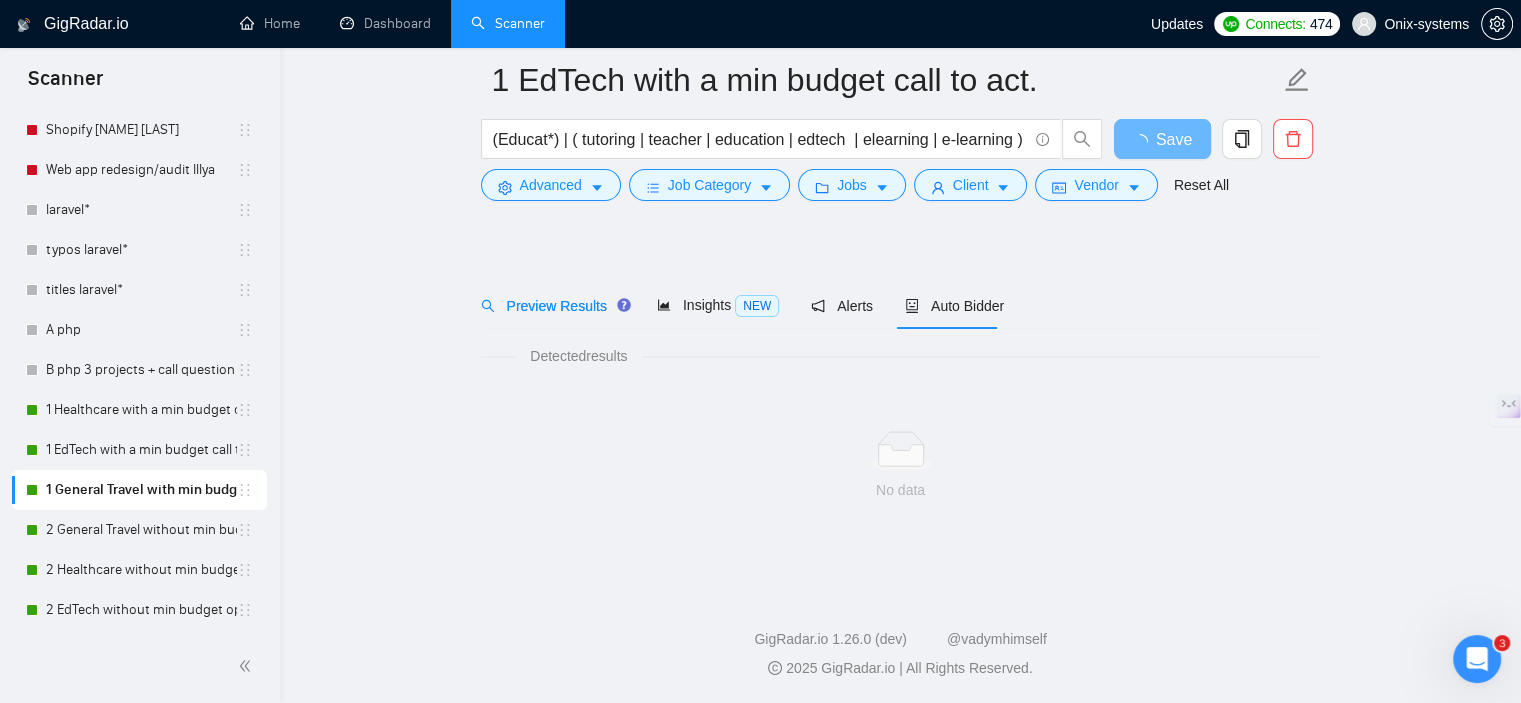 scroll, scrollTop: 27, scrollLeft: 0, axis: vertical 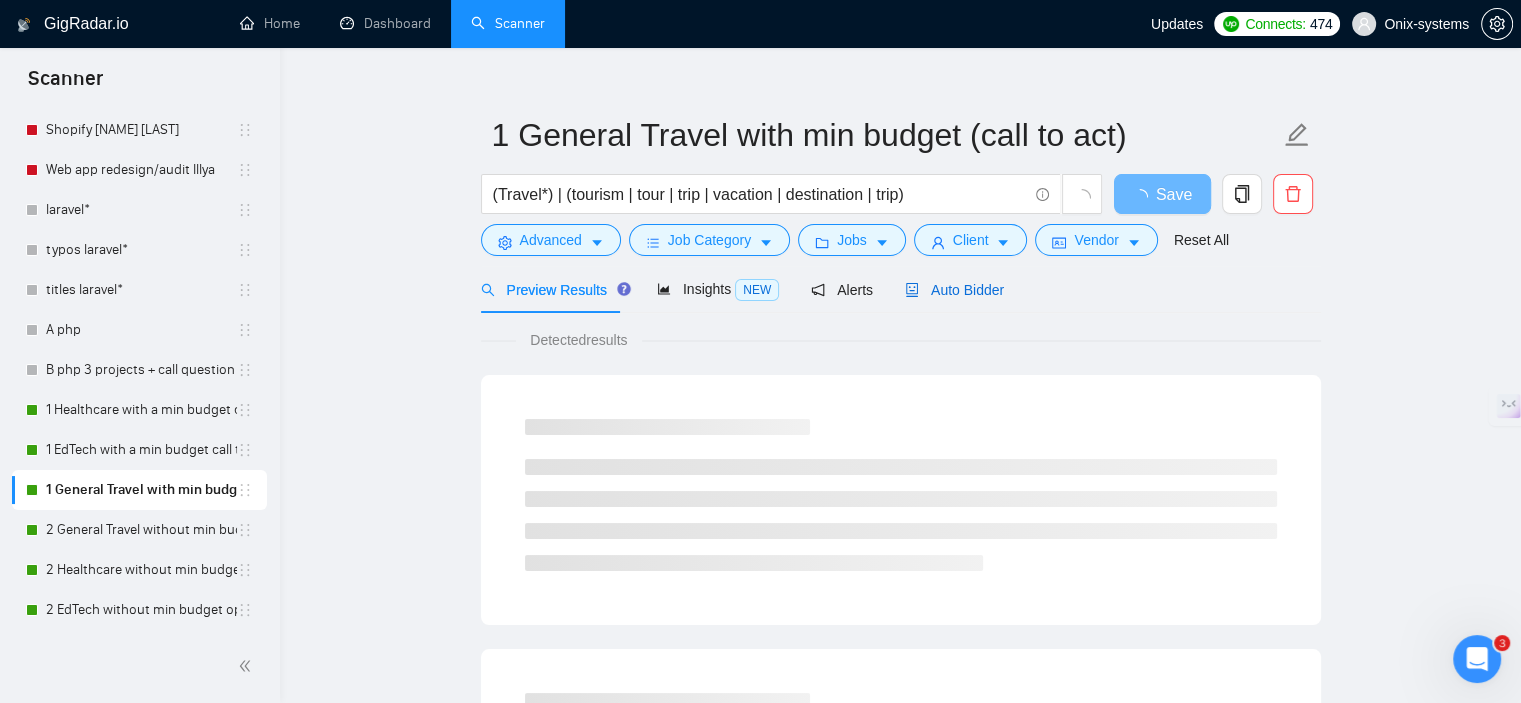 click on "Auto Bidder" at bounding box center [954, 290] 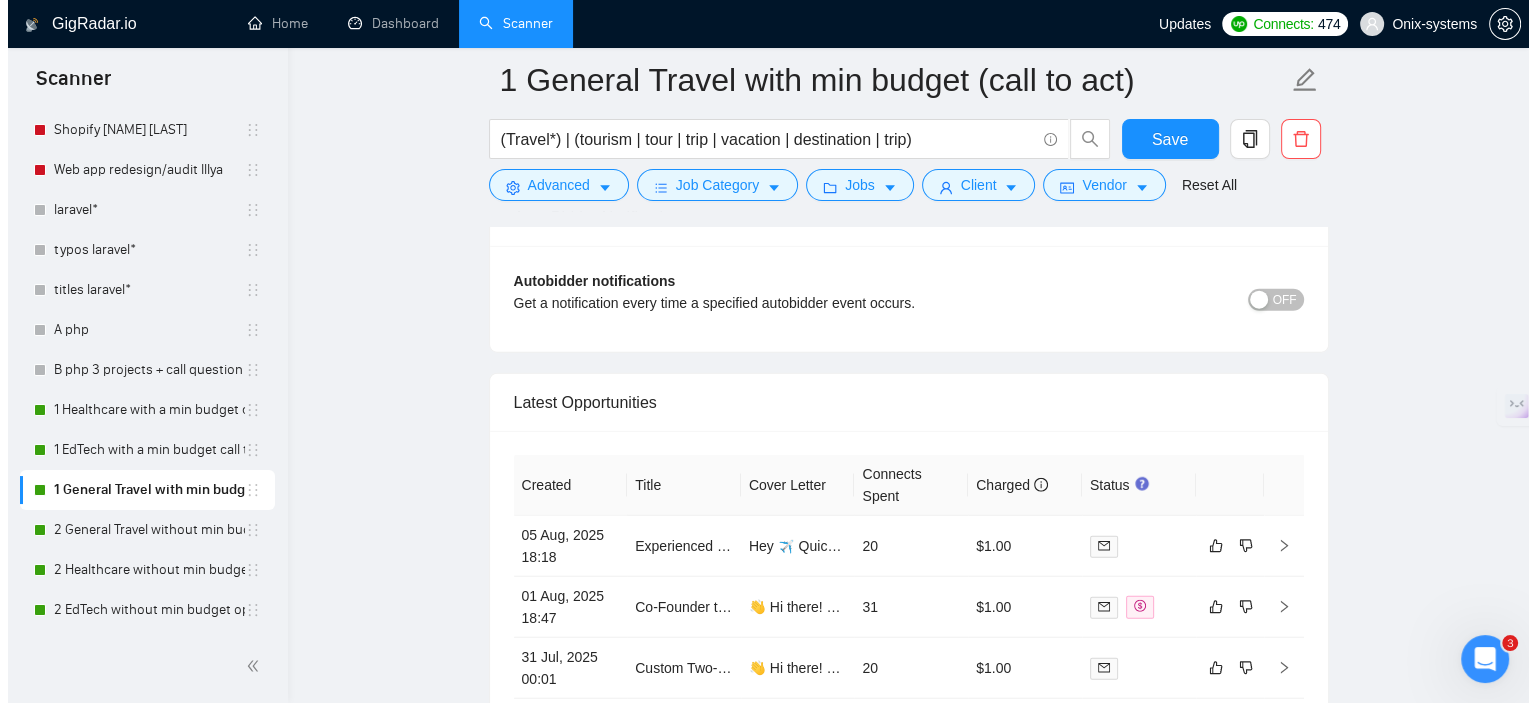 scroll, scrollTop: 5027, scrollLeft: 0, axis: vertical 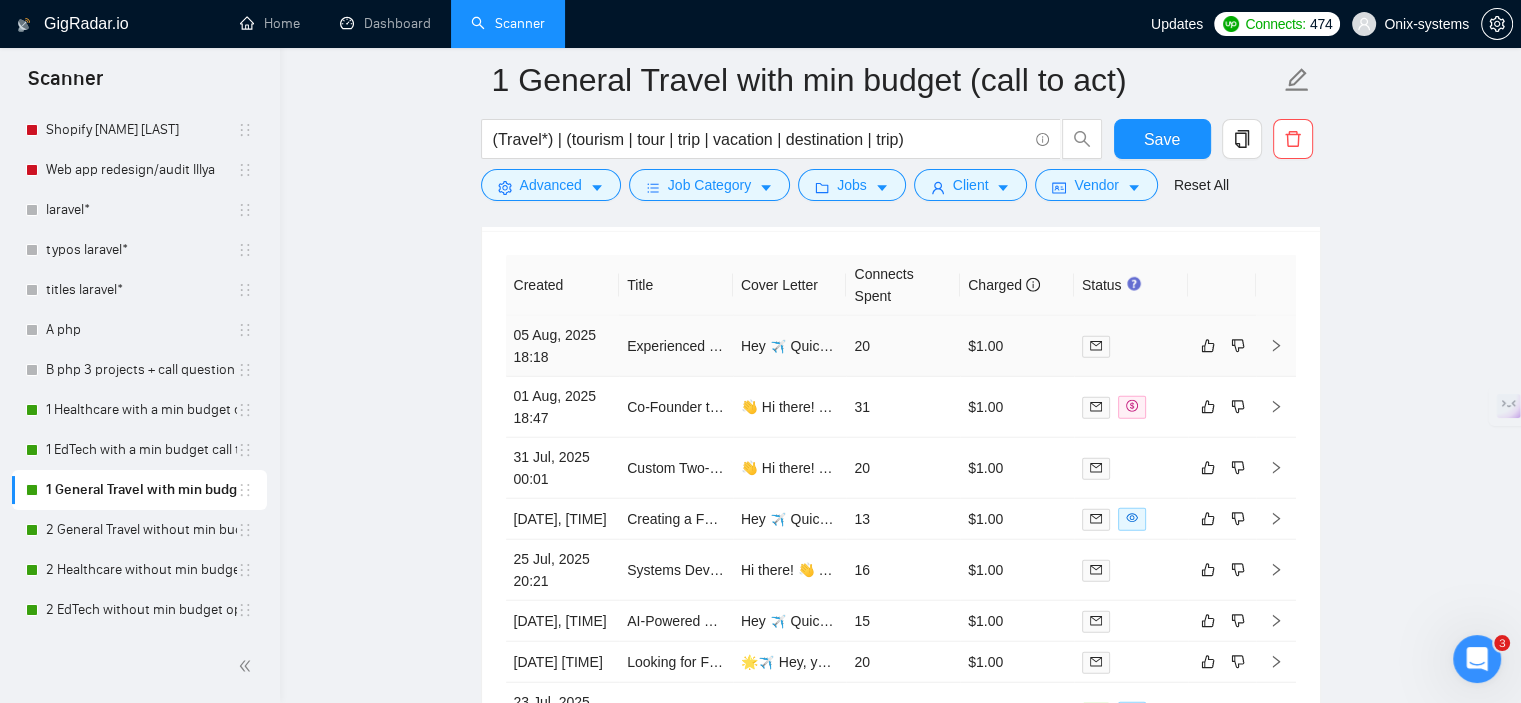 click 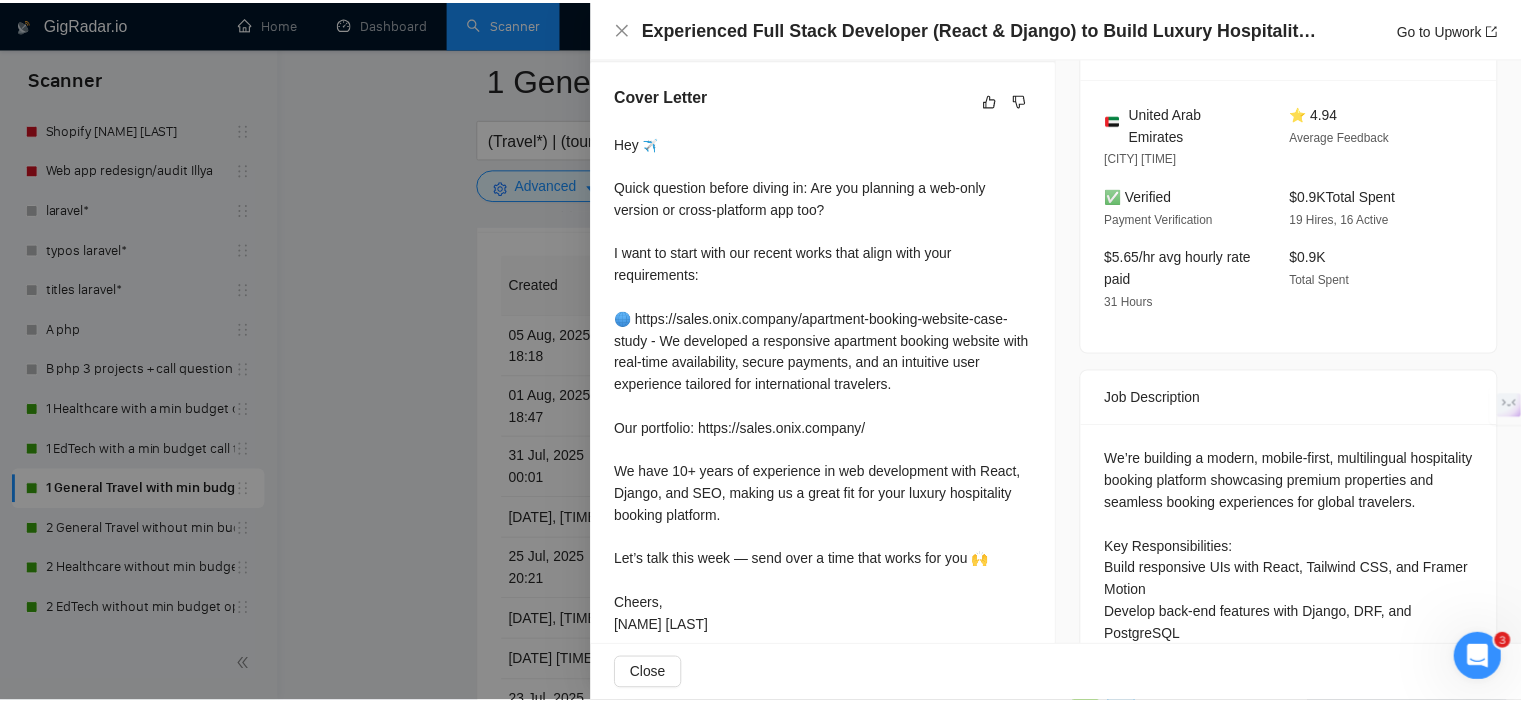 scroll, scrollTop: 600, scrollLeft: 0, axis: vertical 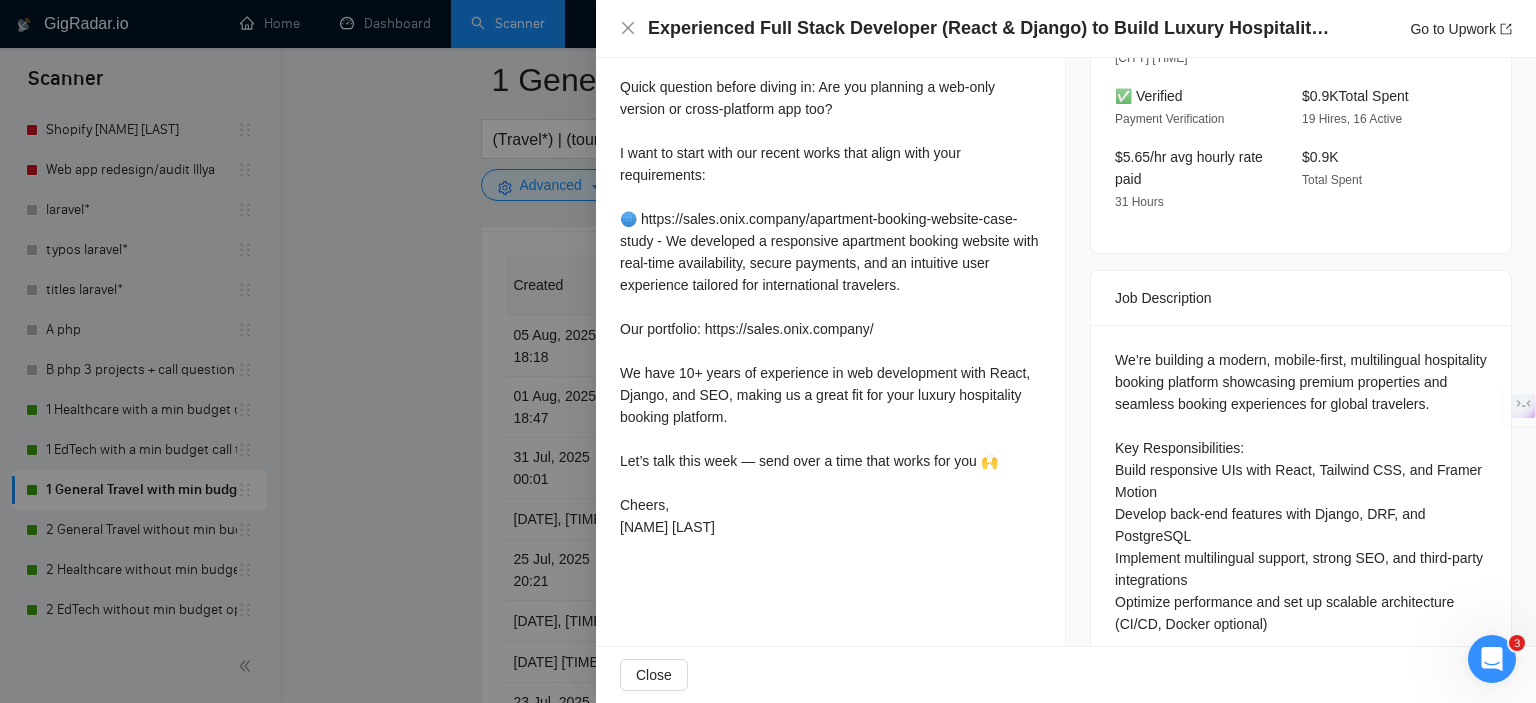 click at bounding box center [768, 351] 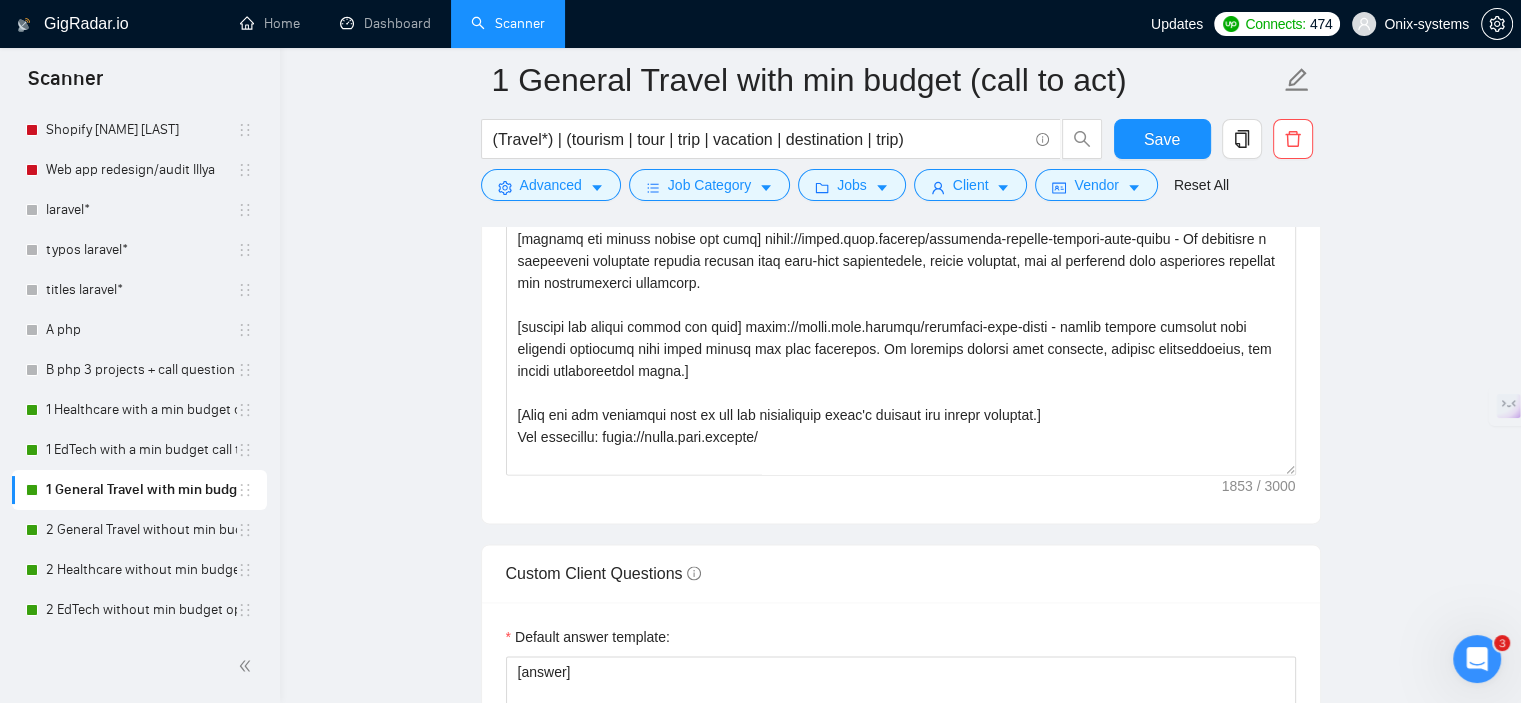 scroll, scrollTop: 2427, scrollLeft: 0, axis: vertical 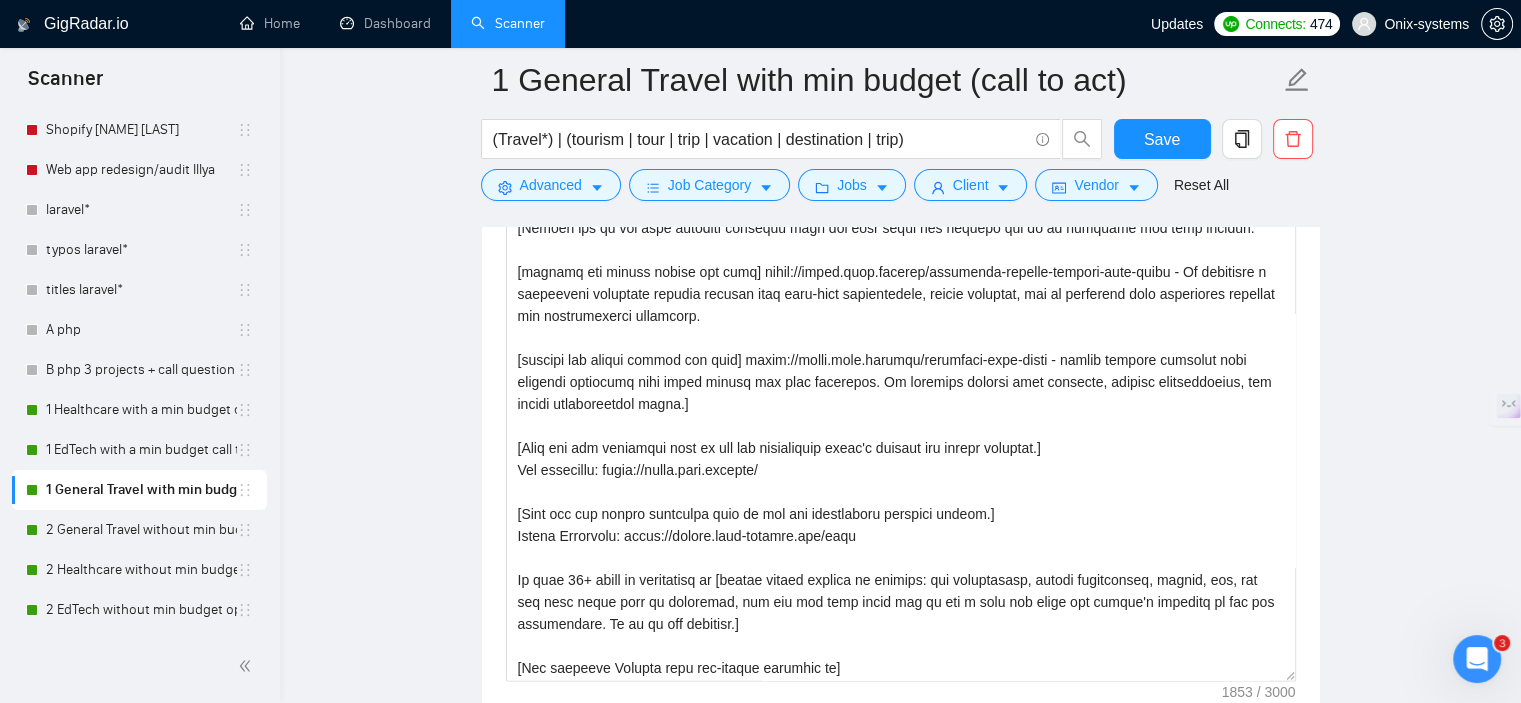 drag, startPoint x: 1288, startPoint y: 492, endPoint x: 1361, endPoint y: 741, distance: 259.48026 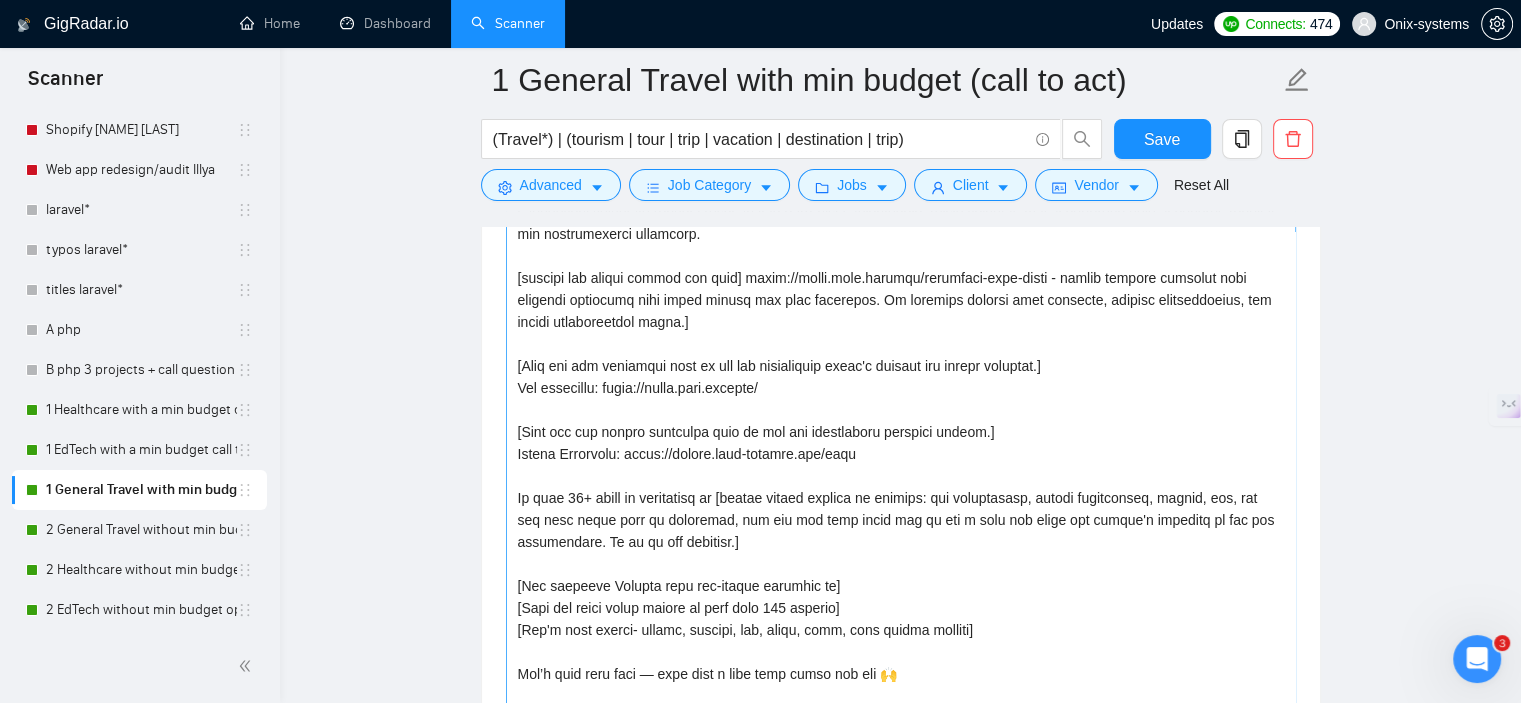 scroll, scrollTop: 103, scrollLeft: 0, axis: vertical 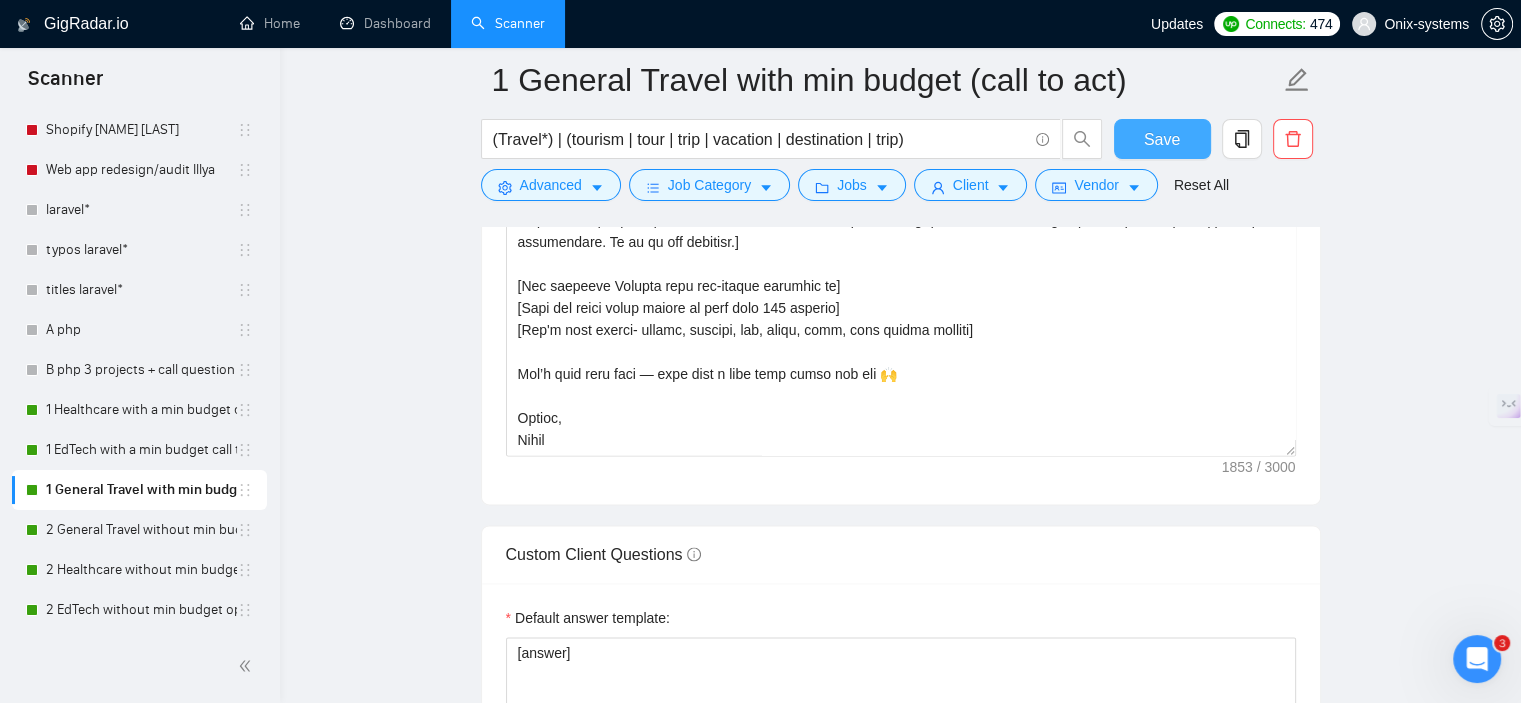 click on "Save" at bounding box center [1162, 139] 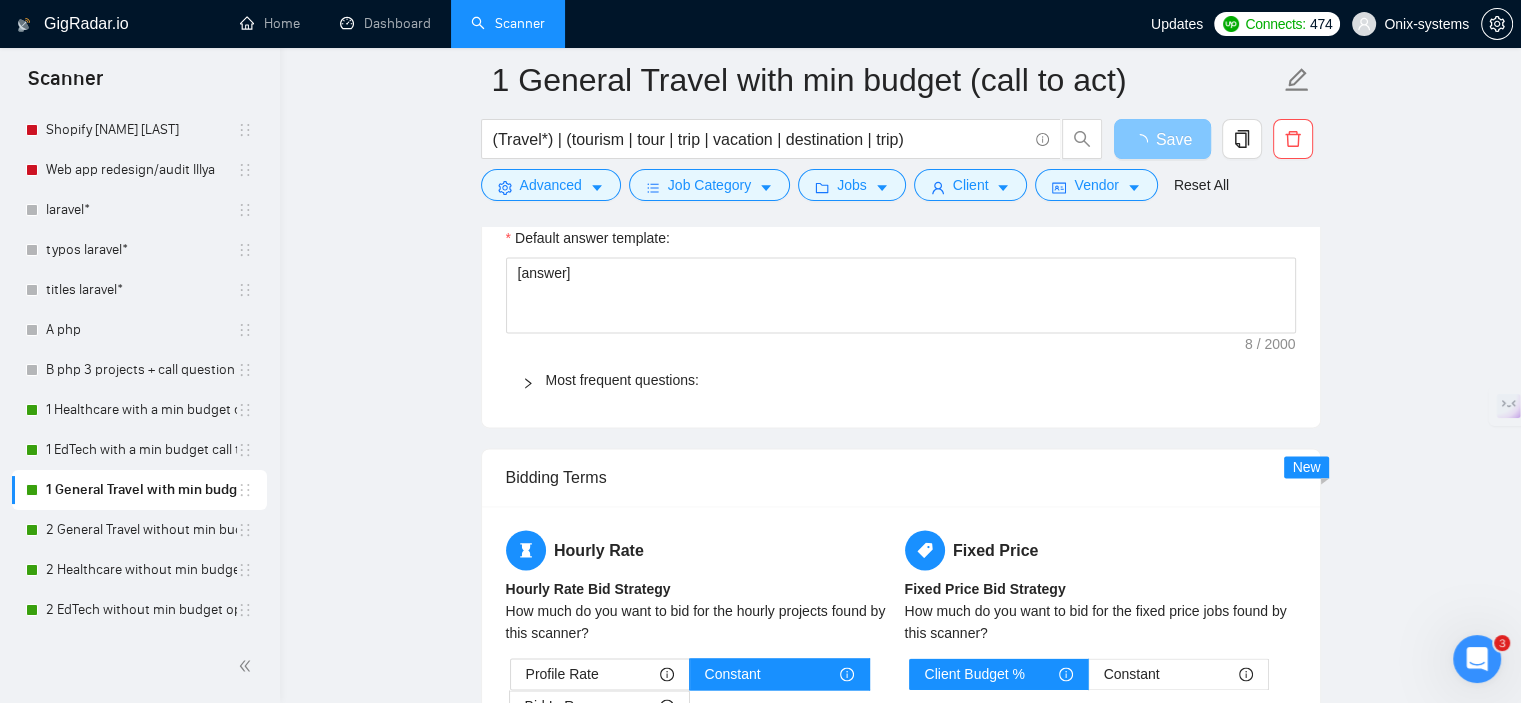 type 